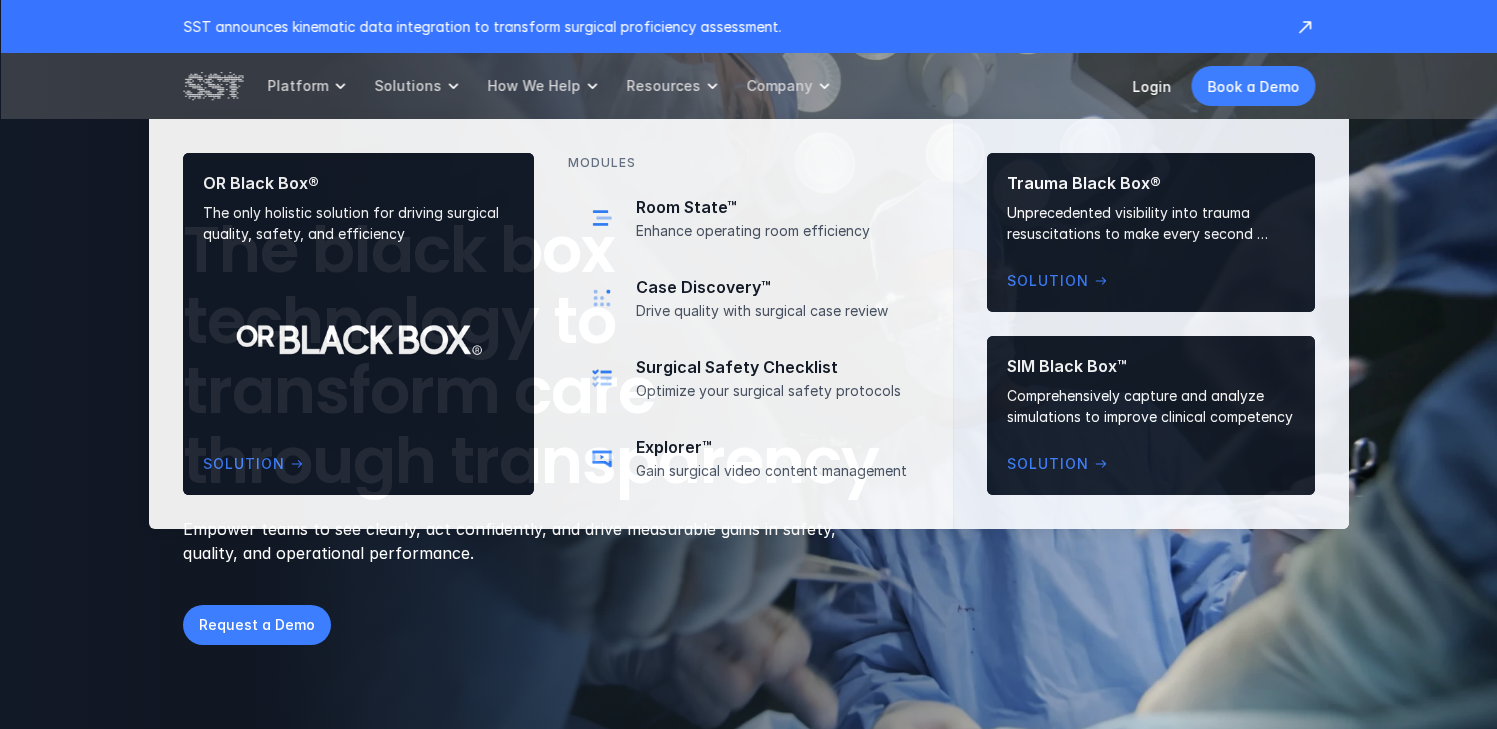 scroll, scrollTop: 0, scrollLeft: 0, axis: both 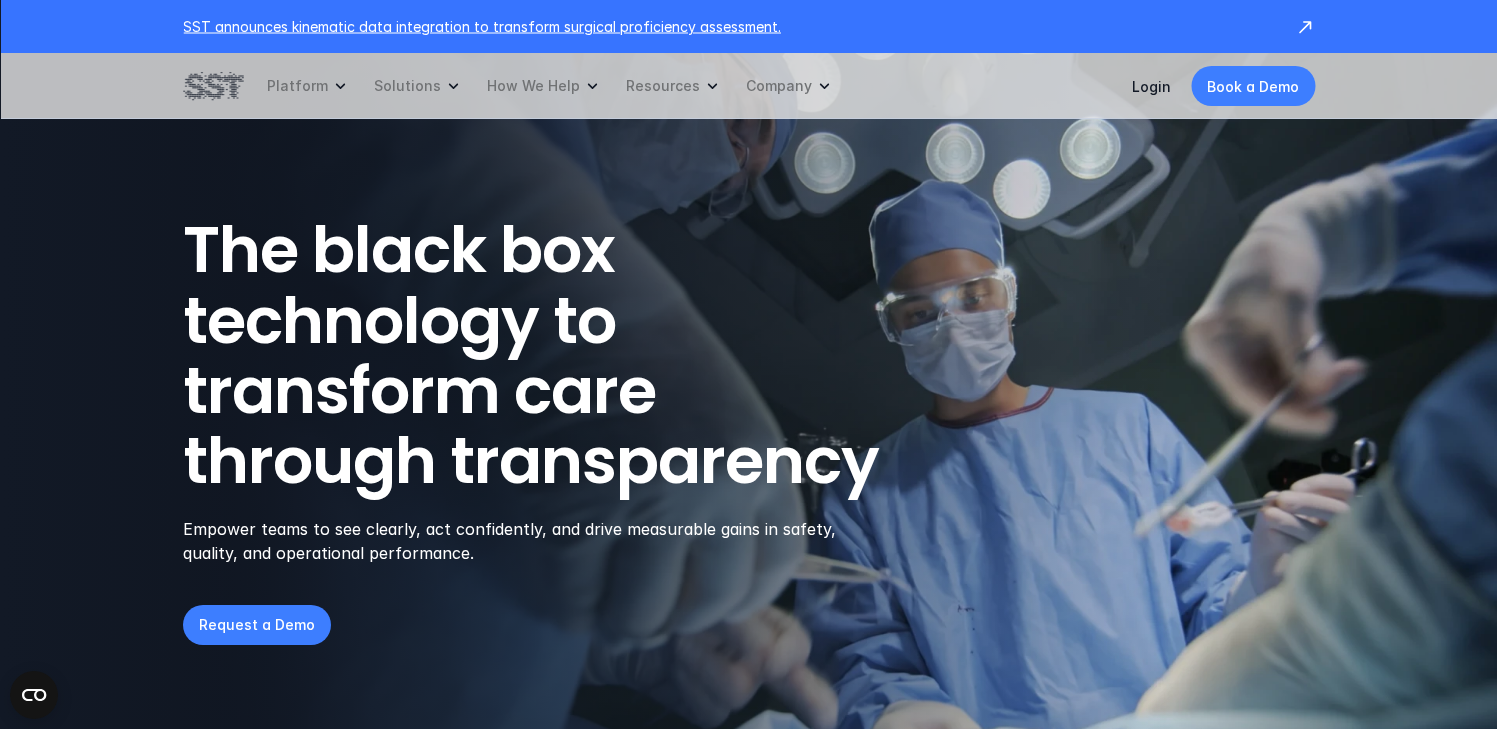 click on "SST announces kinematic data integration to transform surgical proficiency assessment." at bounding box center (729, 26) 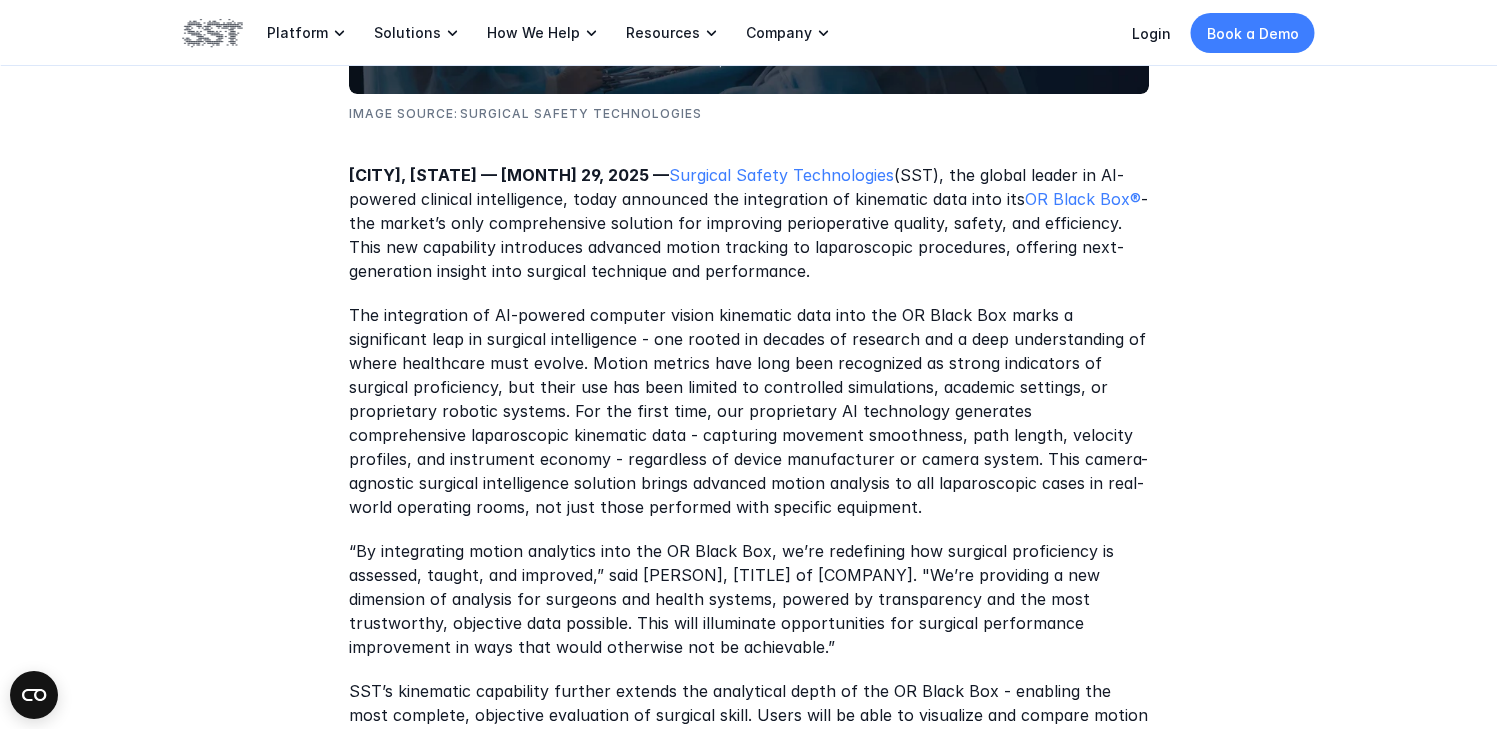 scroll, scrollTop: 878, scrollLeft: 0, axis: vertical 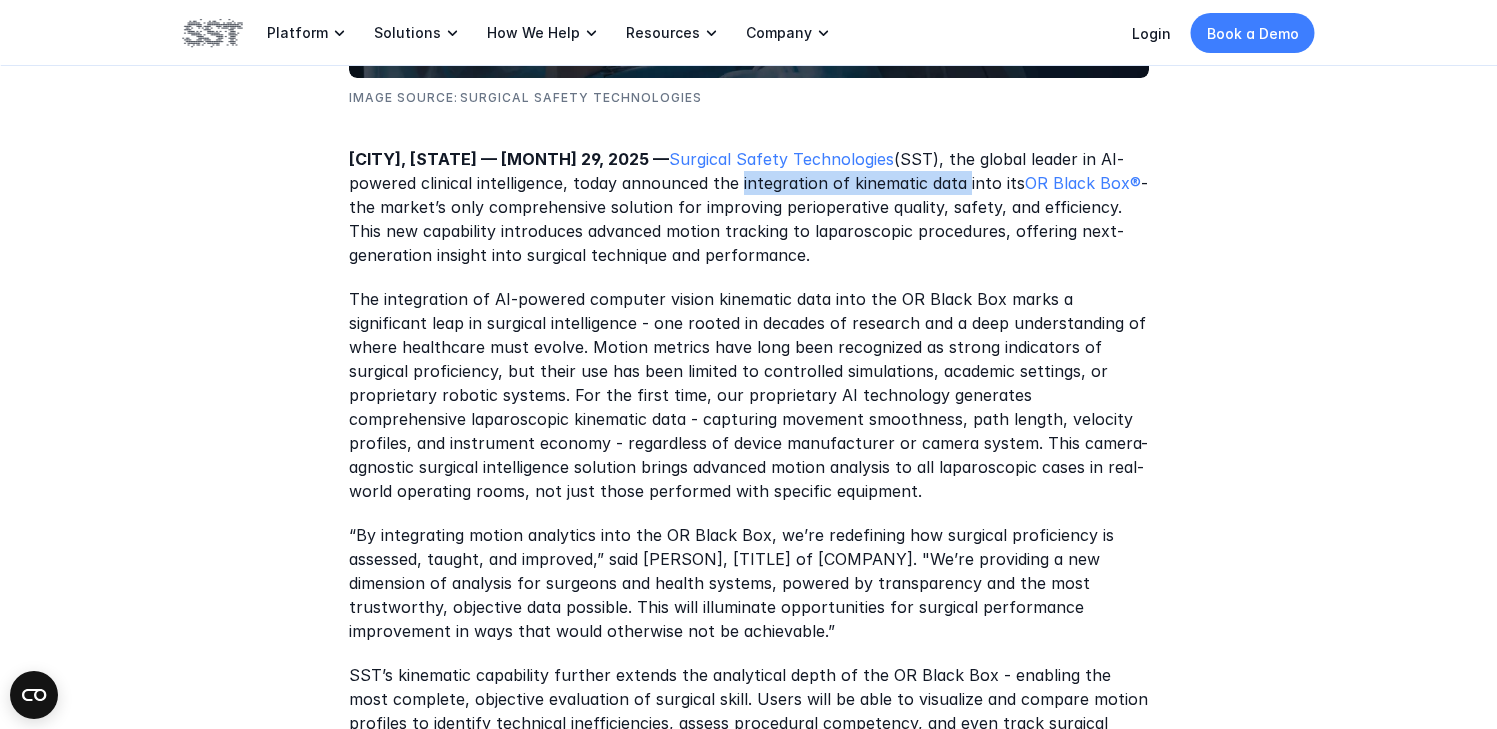 drag, startPoint x: 662, startPoint y: 181, endPoint x: 885, endPoint y: 185, distance: 223.03587 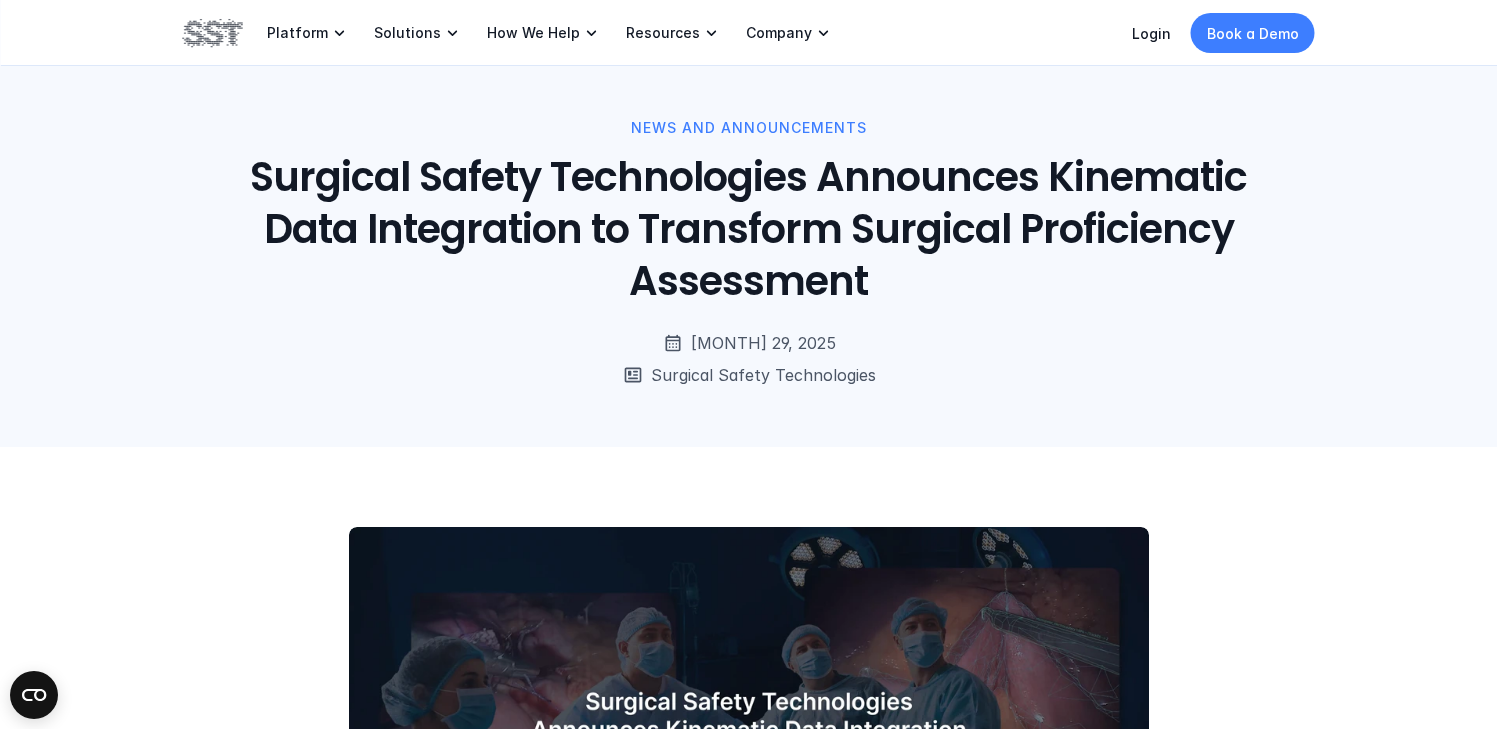scroll, scrollTop: 0, scrollLeft: 0, axis: both 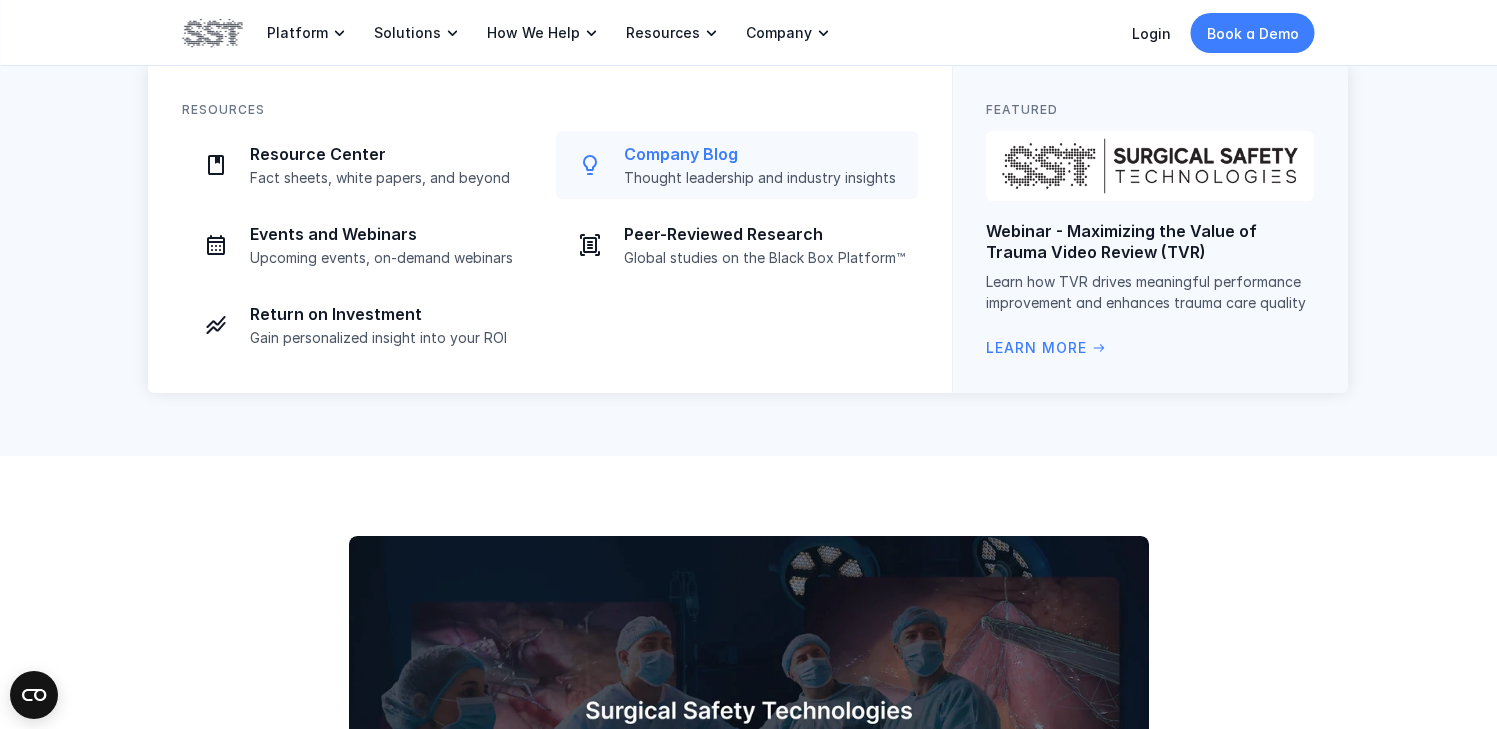 click on "Company Blog Thought leadership and industry insights" at bounding box center [737, 165] 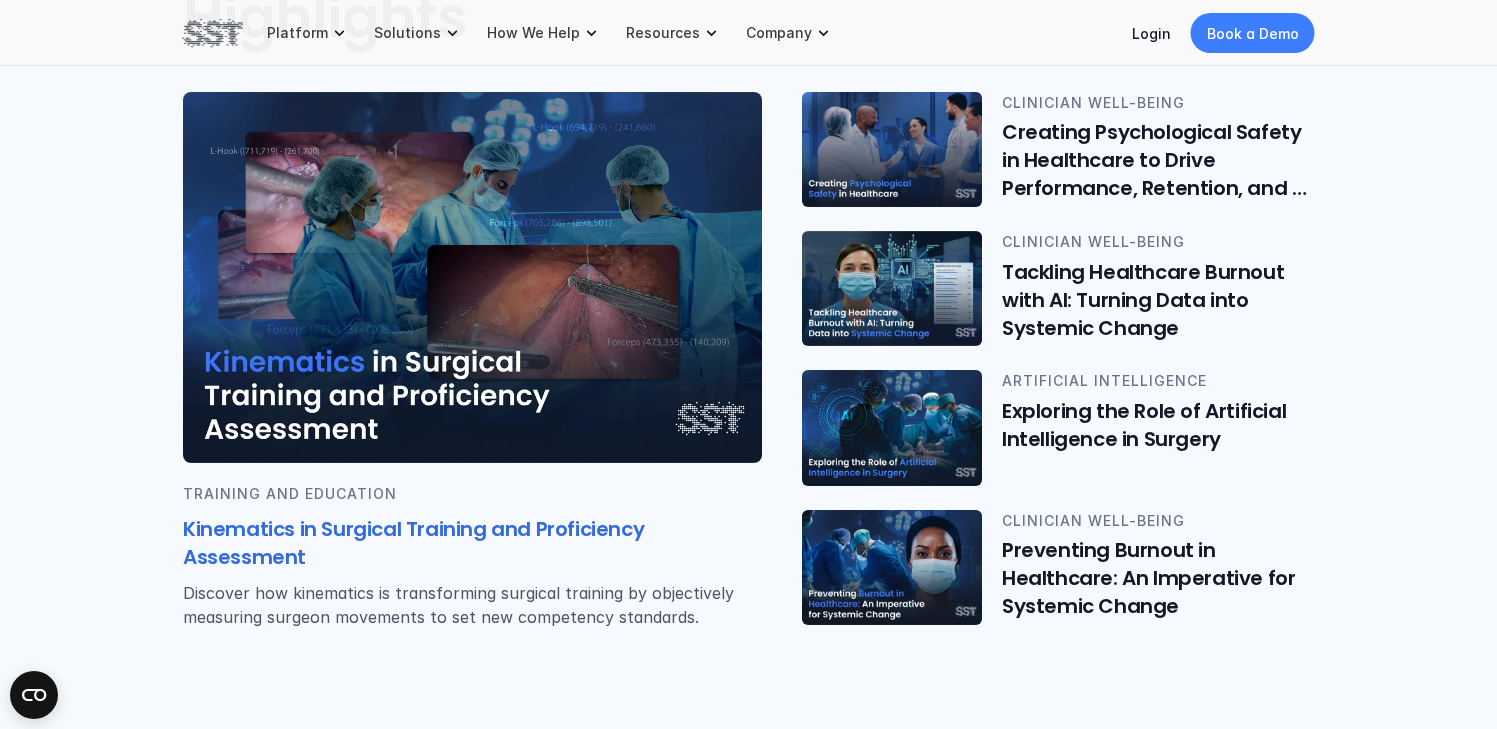 scroll, scrollTop: 664, scrollLeft: 0, axis: vertical 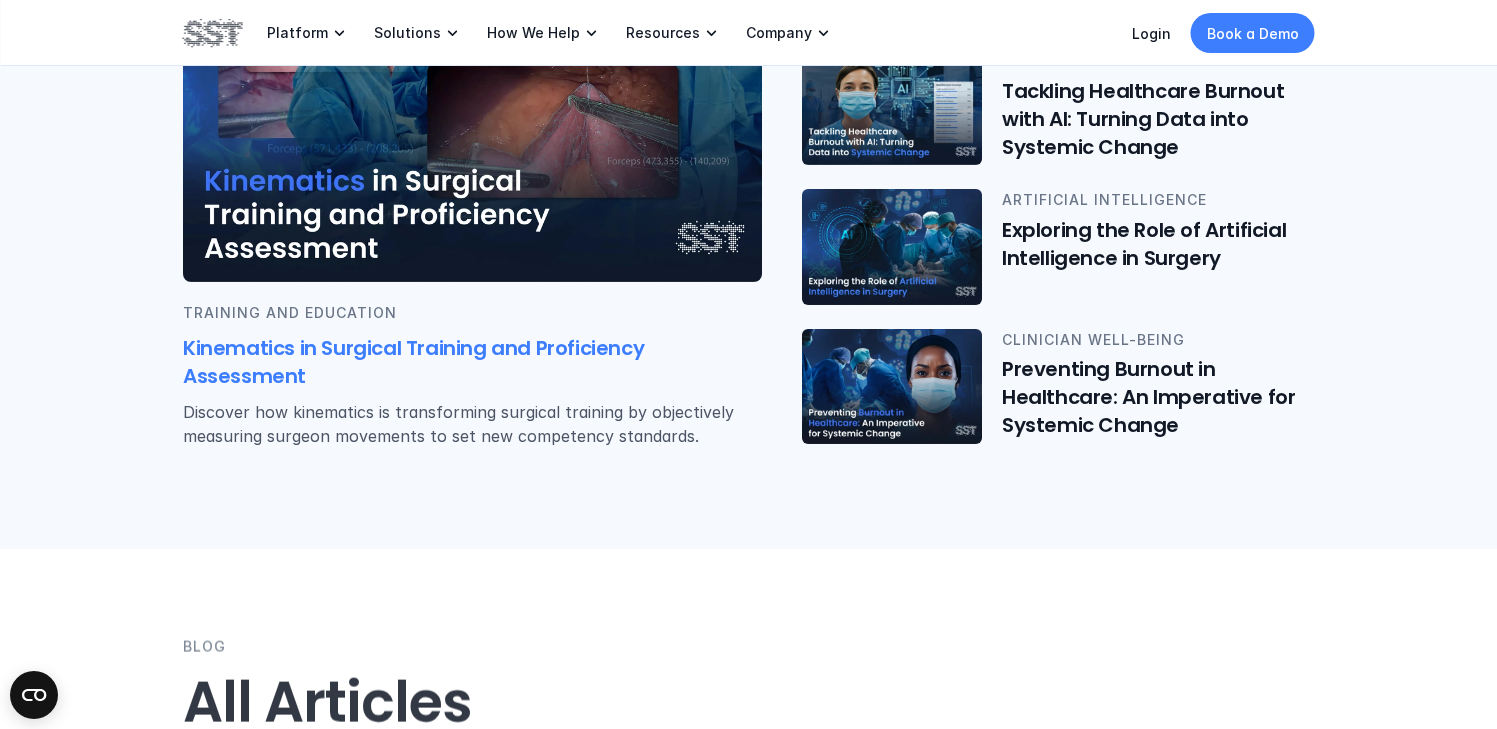 click at bounding box center (472, 96) 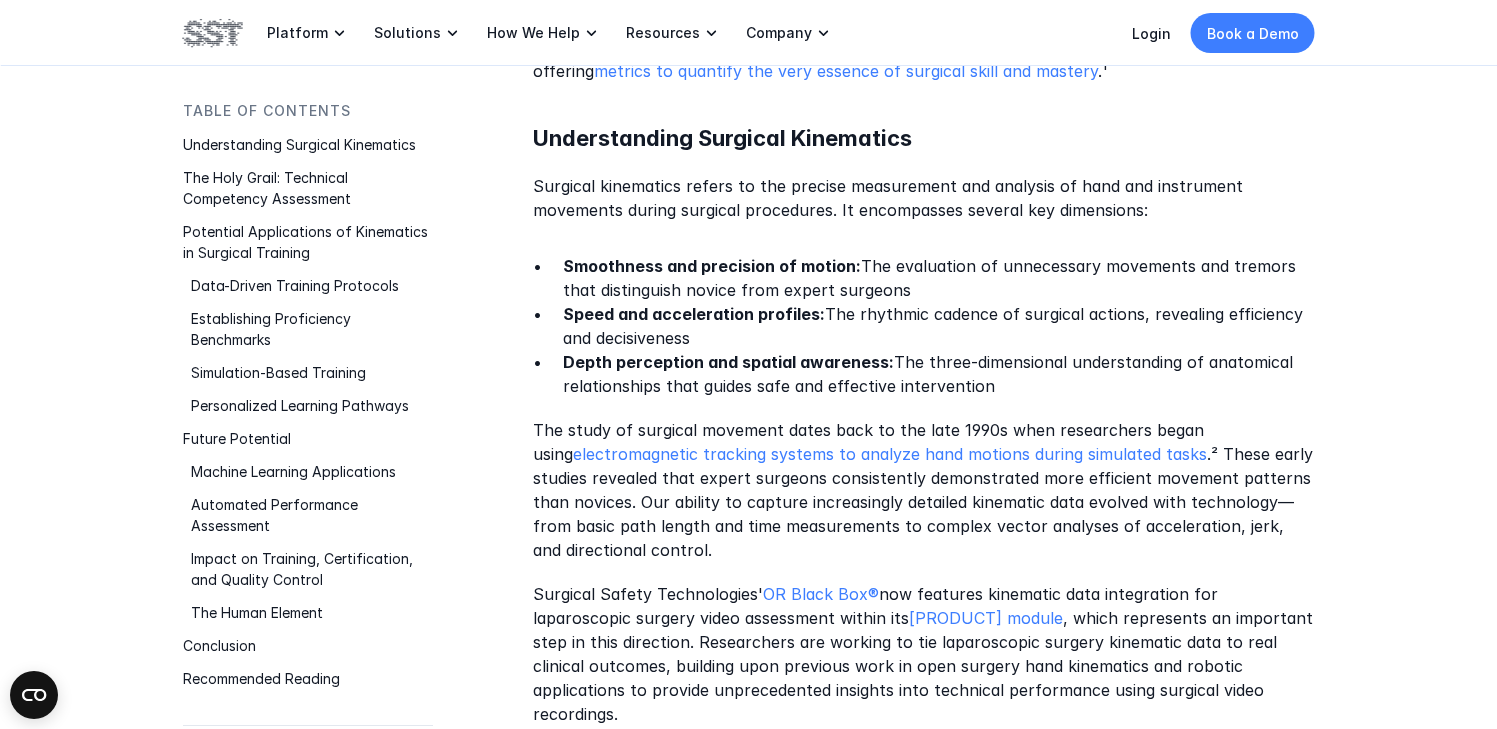 scroll, scrollTop: 1074, scrollLeft: 0, axis: vertical 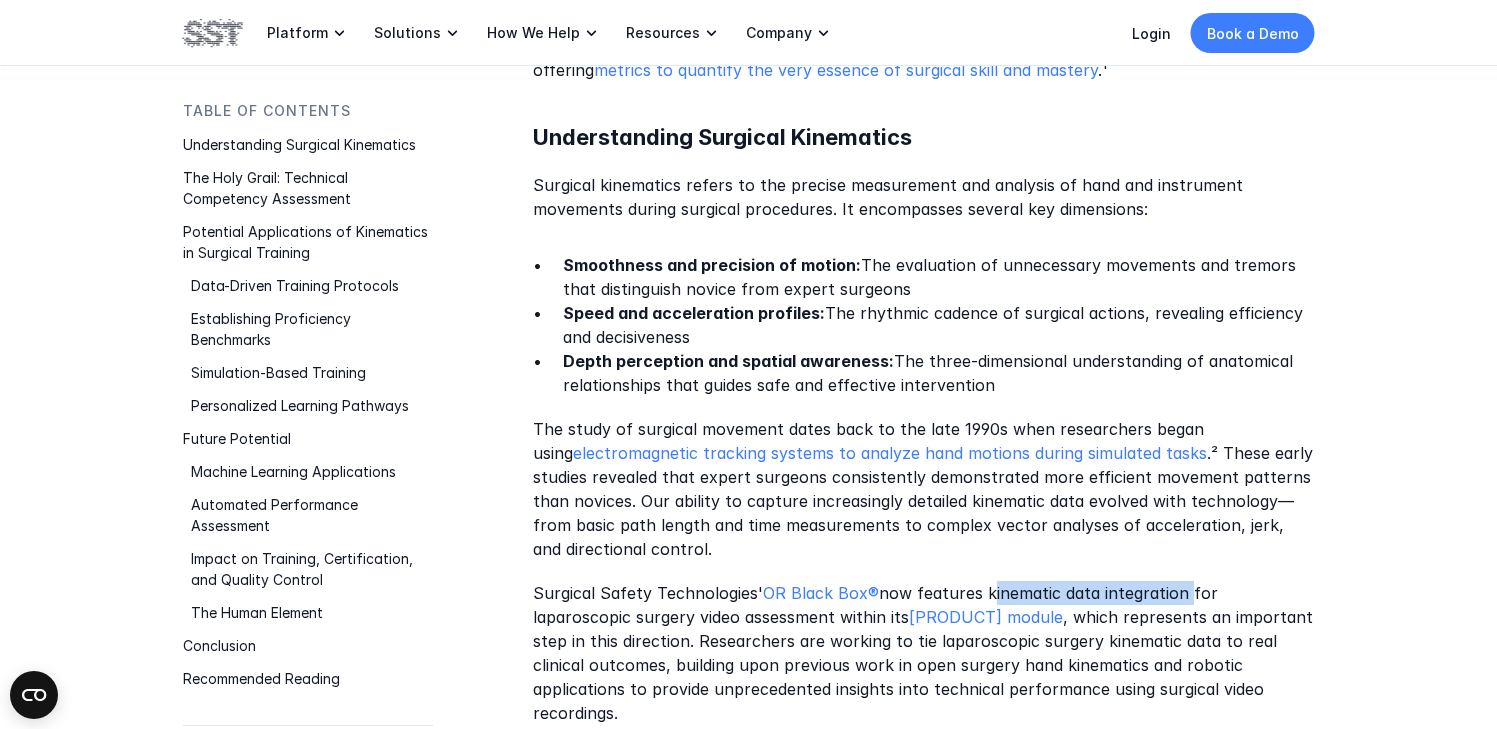 drag, startPoint x: 1181, startPoint y: 594, endPoint x: 983, endPoint y: 597, distance: 198.02272 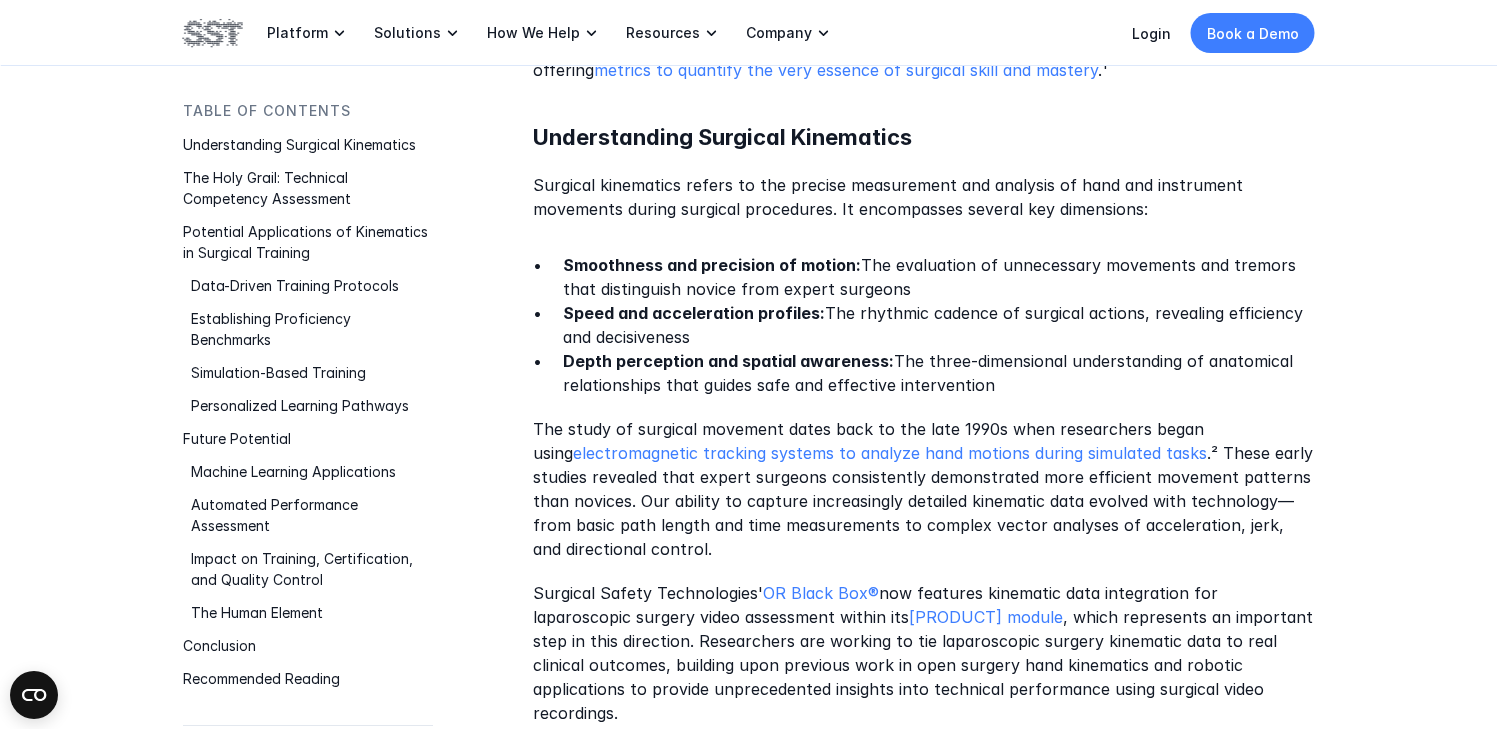 click on "The art of surgery has always been defined by the surgeon's hands—their steadiness, precision, and efficiency of movement. The assessment of surgical skill has remained largely subjective for centuries, relying on the experienced eye of mentors and peers. Today, the emerging field of objective performance indicators including surgical kinematics is transforming this paradigm, offering  metrics to quantify the very essence of surgical skill and mastery .¹  Understanding Surgical Kinematics  Surgical kinematics refers to the precise measurement and analysis of hand and instrument movements during surgical procedures. It encompasses several key dimensions:  Smoothness and precision of motion:  The evaluation of unnecessary movements and tremors that distinguish novice from expert surgeons  Speed and acceleration profiles:  The rhythmic cadence of surgical actions, revealing efficiency and decisiveness  Depth perception and spatial awareness:  Surgical Safety Technologies'  OR Black Box® :⁴ .⁷" at bounding box center [924, 2745] 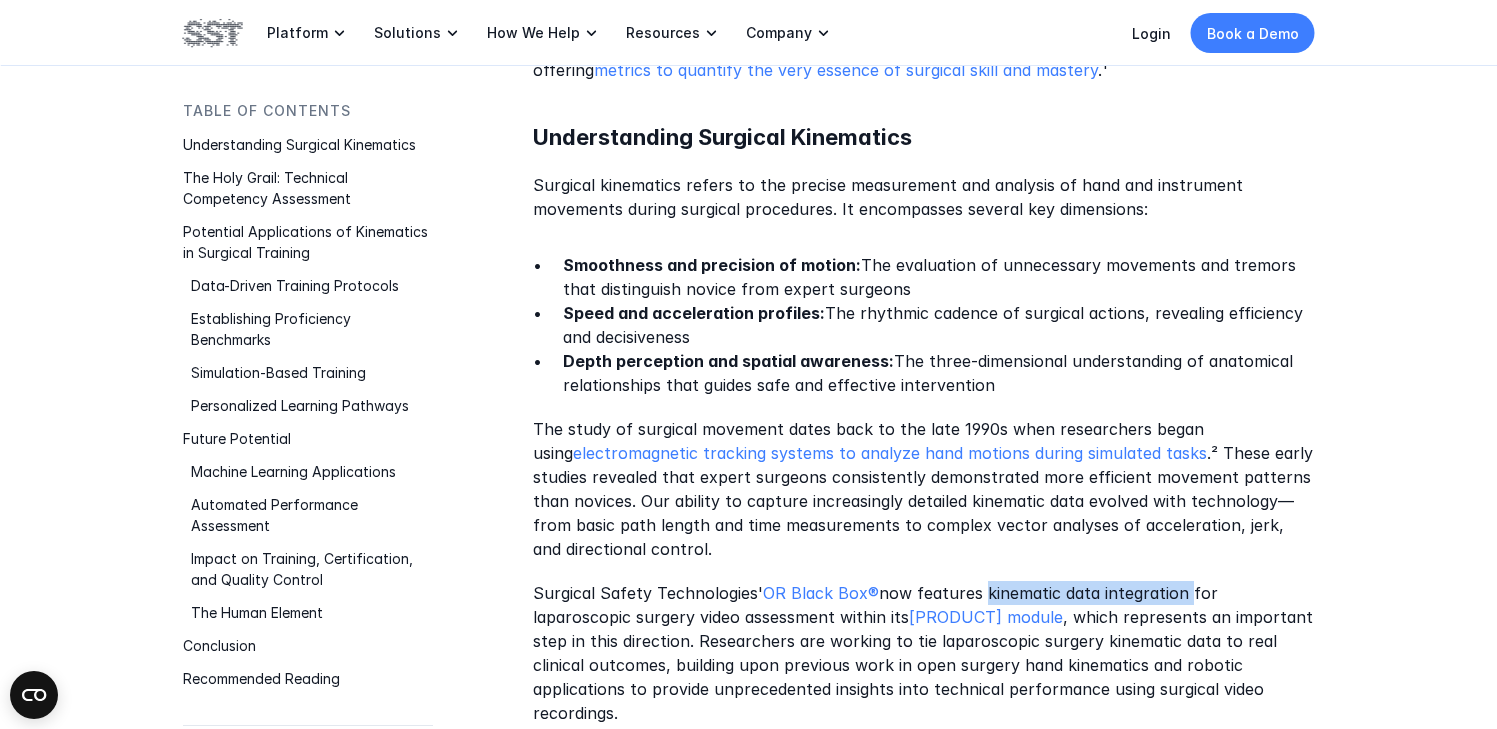 drag, startPoint x: 982, startPoint y: 598, endPoint x: 1184, endPoint y: 596, distance: 202.0099 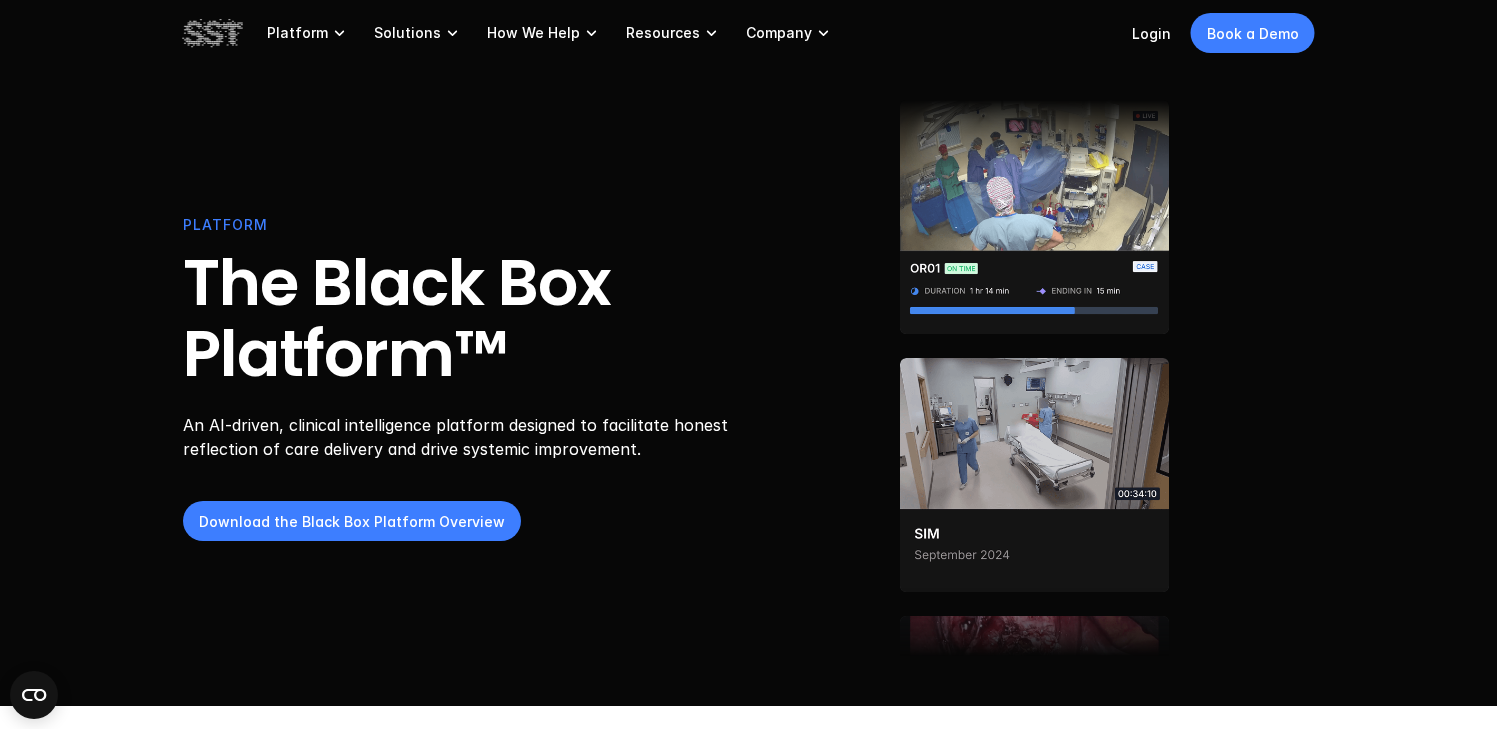 scroll, scrollTop: 0, scrollLeft: 0, axis: both 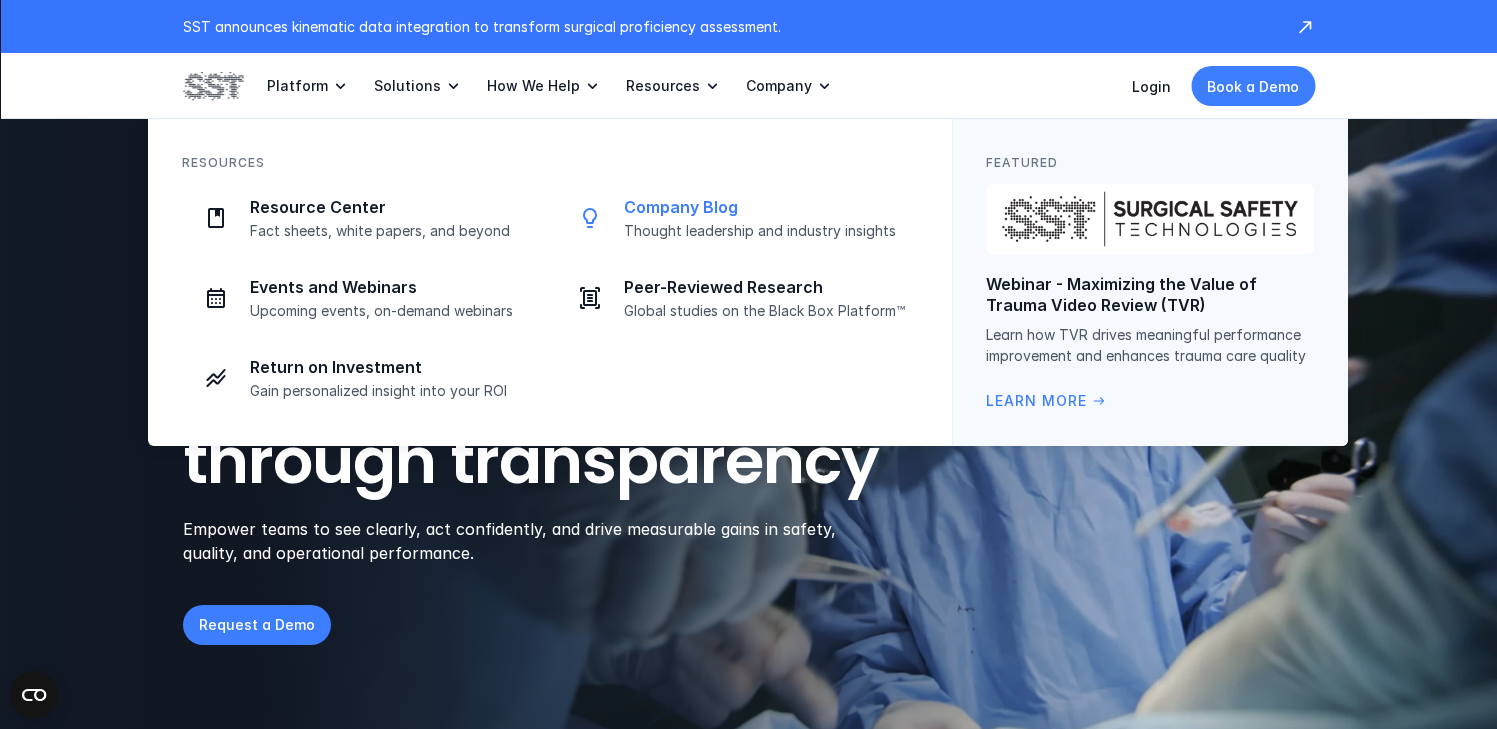 click on "Thought leadership and industry insights" at bounding box center [765, 231] 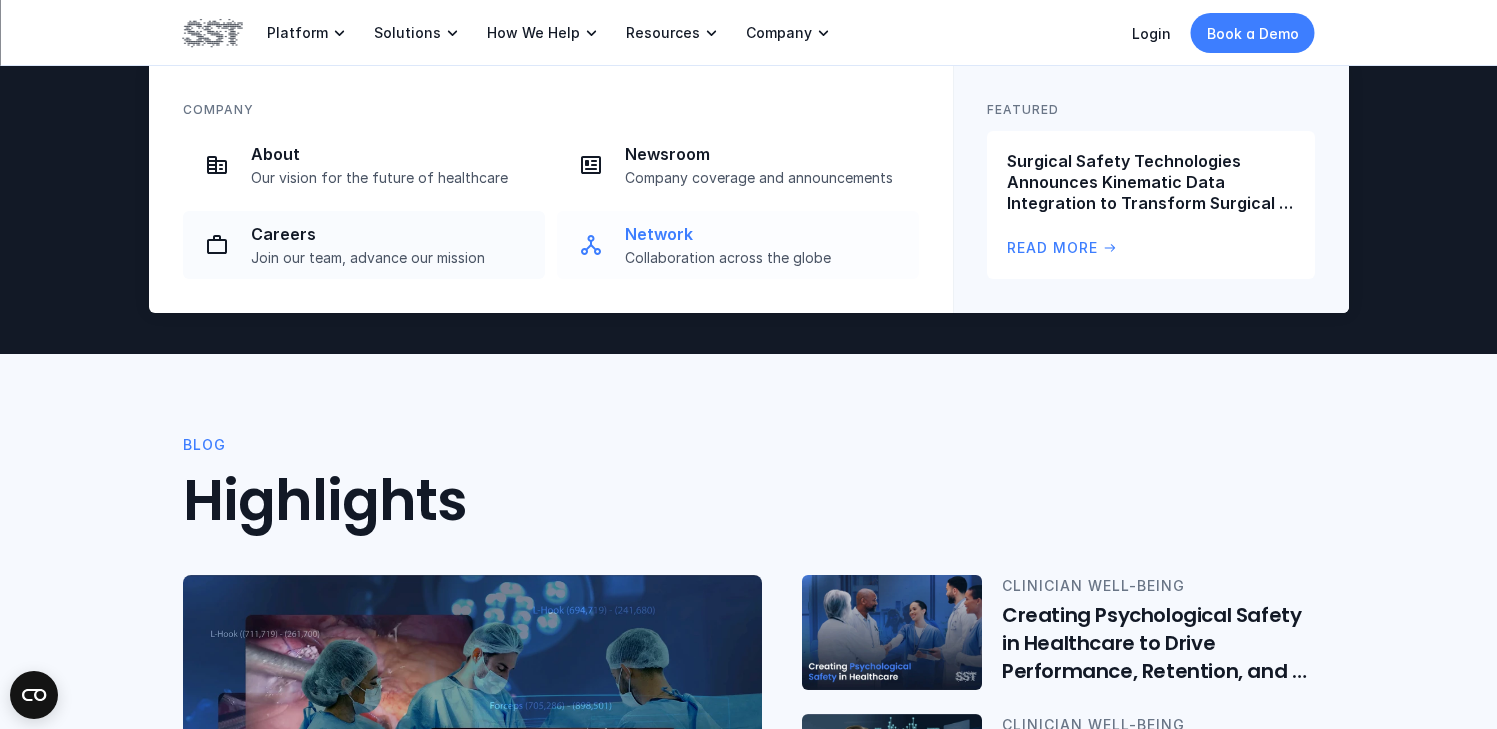 click on "Collaboration across the globe" at bounding box center (766, 258) 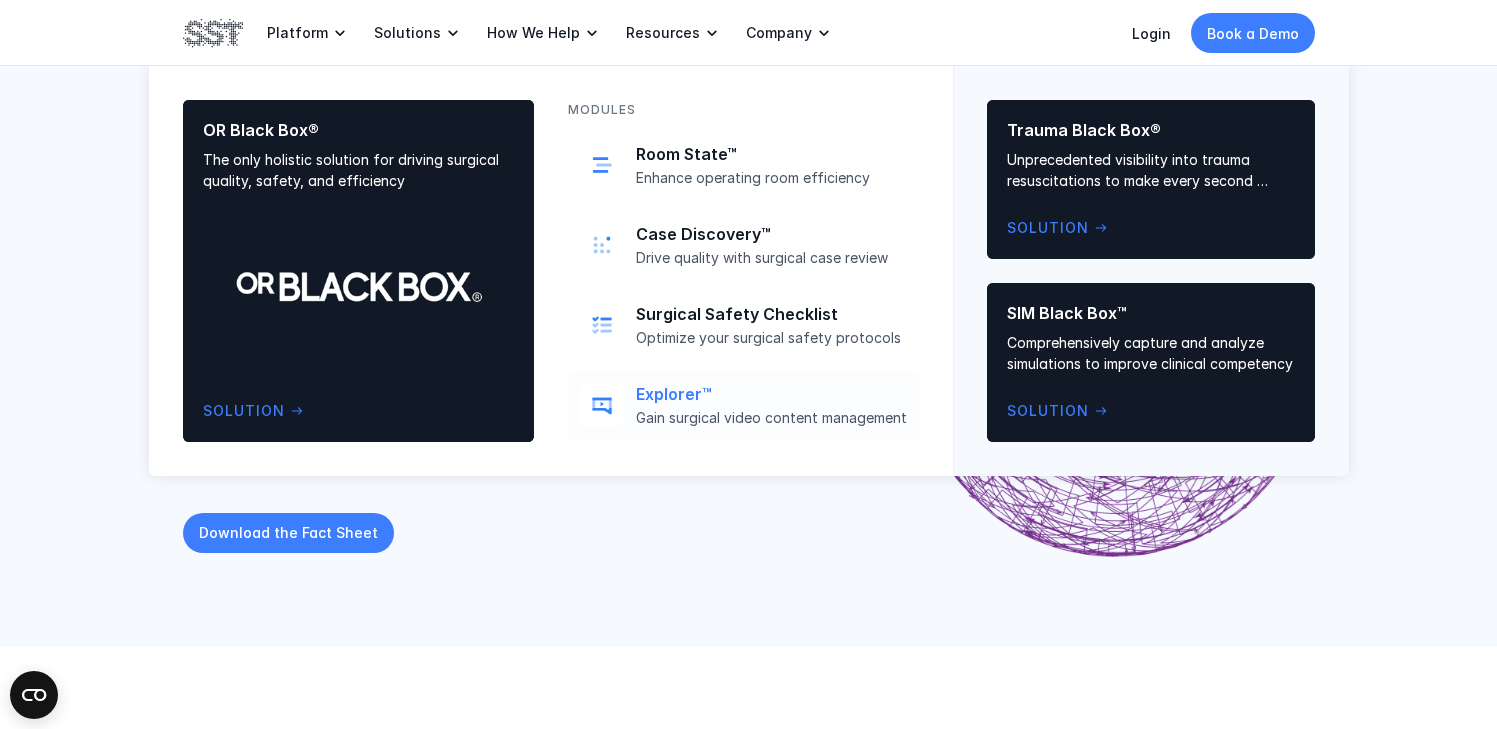 click on "Explorer™" at bounding box center [771, 394] 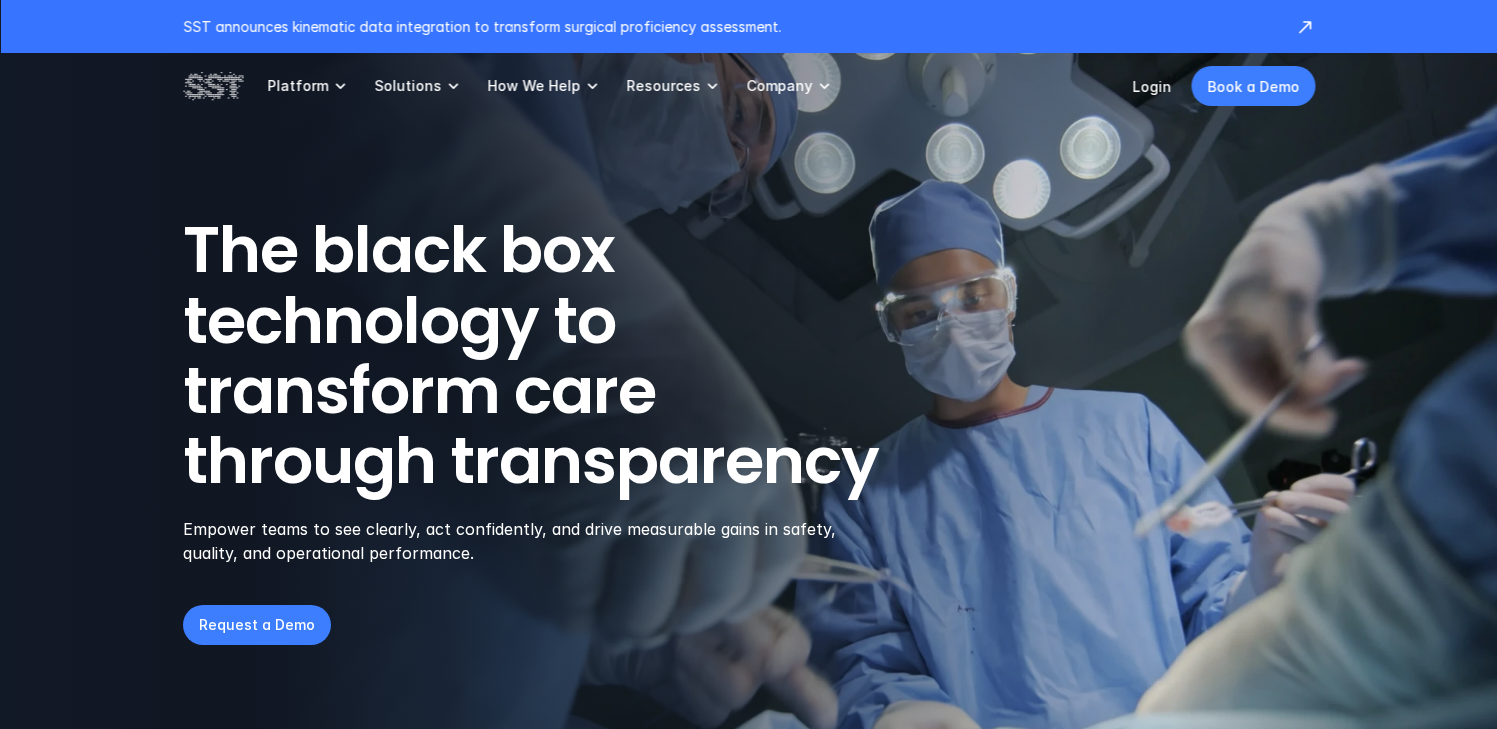scroll, scrollTop: 0, scrollLeft: 0, axis: both 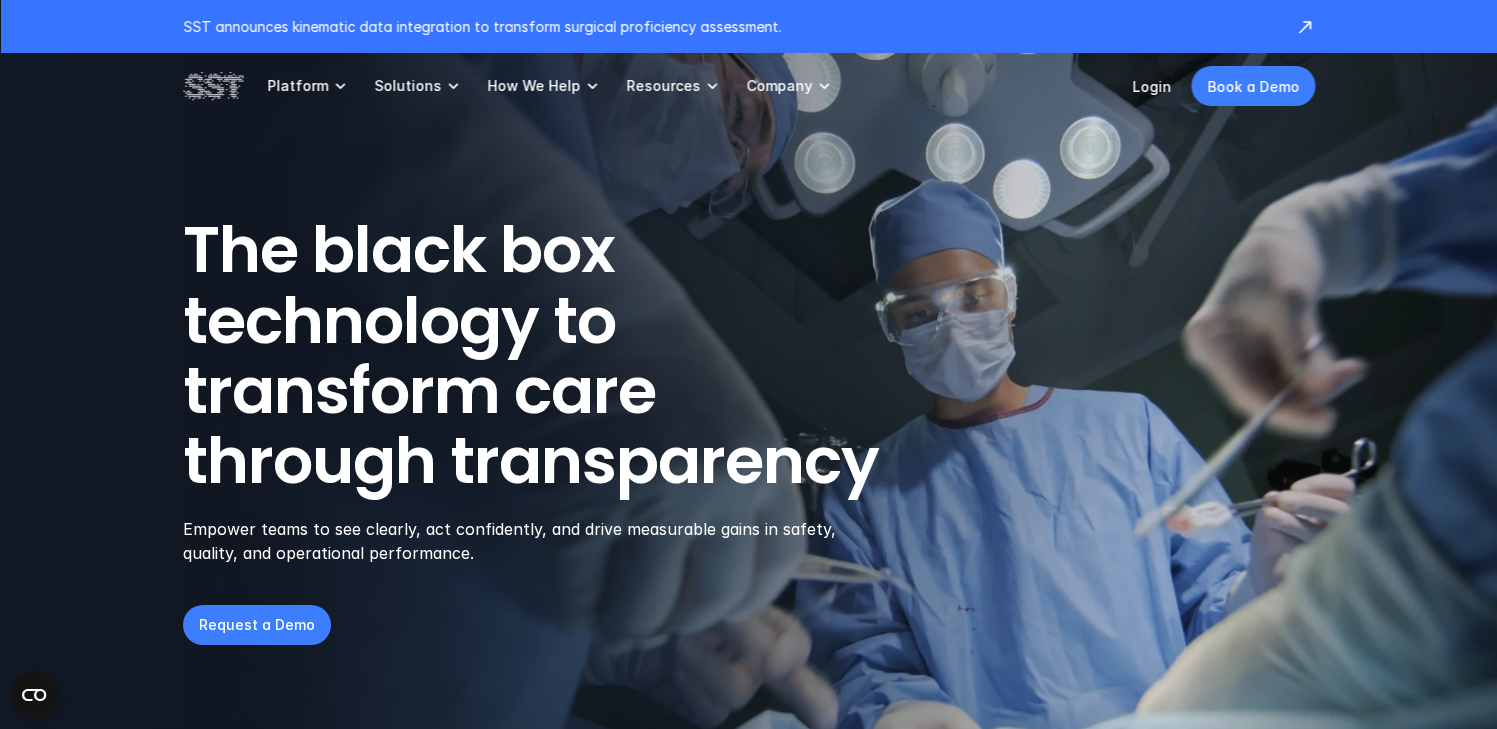 click on "Login" at bounding box center (1151, 86) 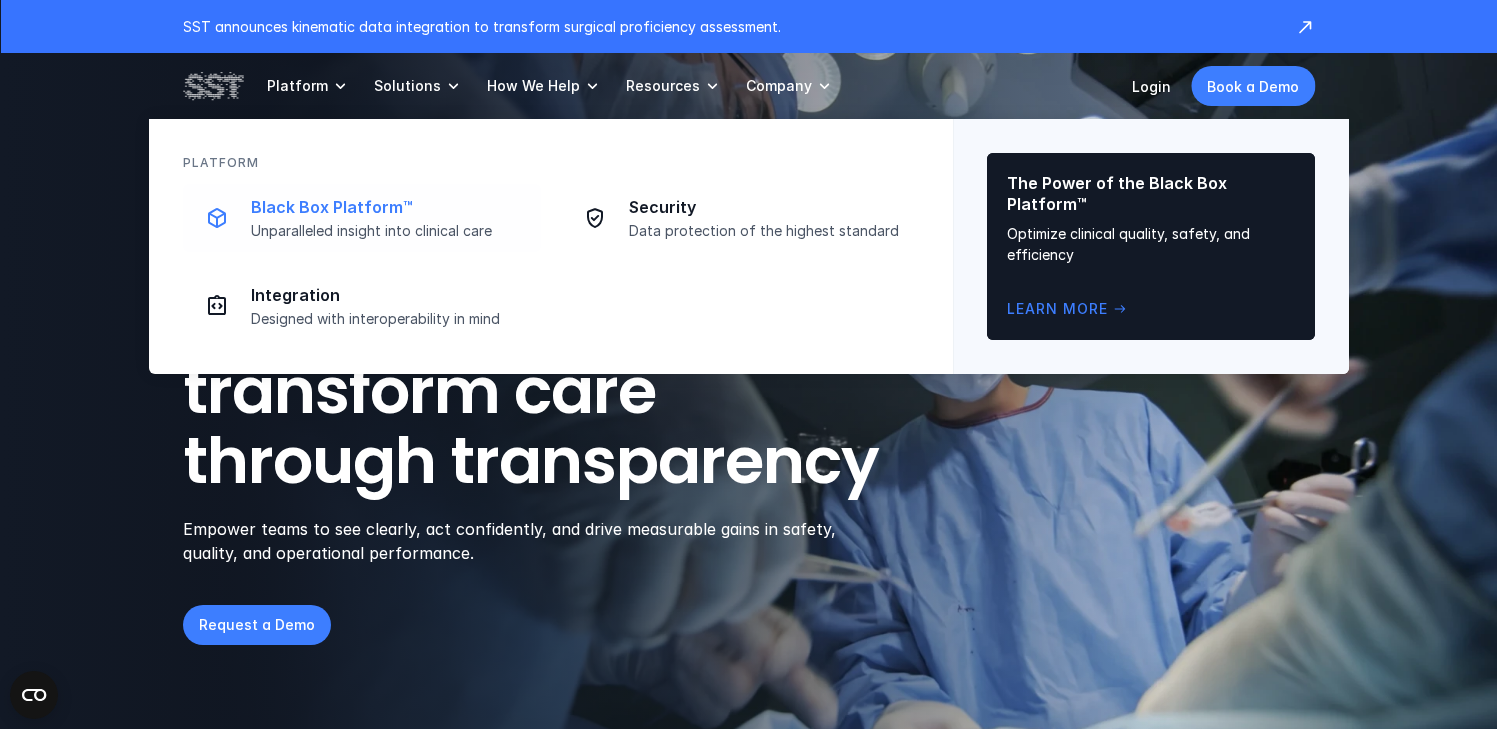click on "Black Box Platform™" at bounding box center [390, 207] 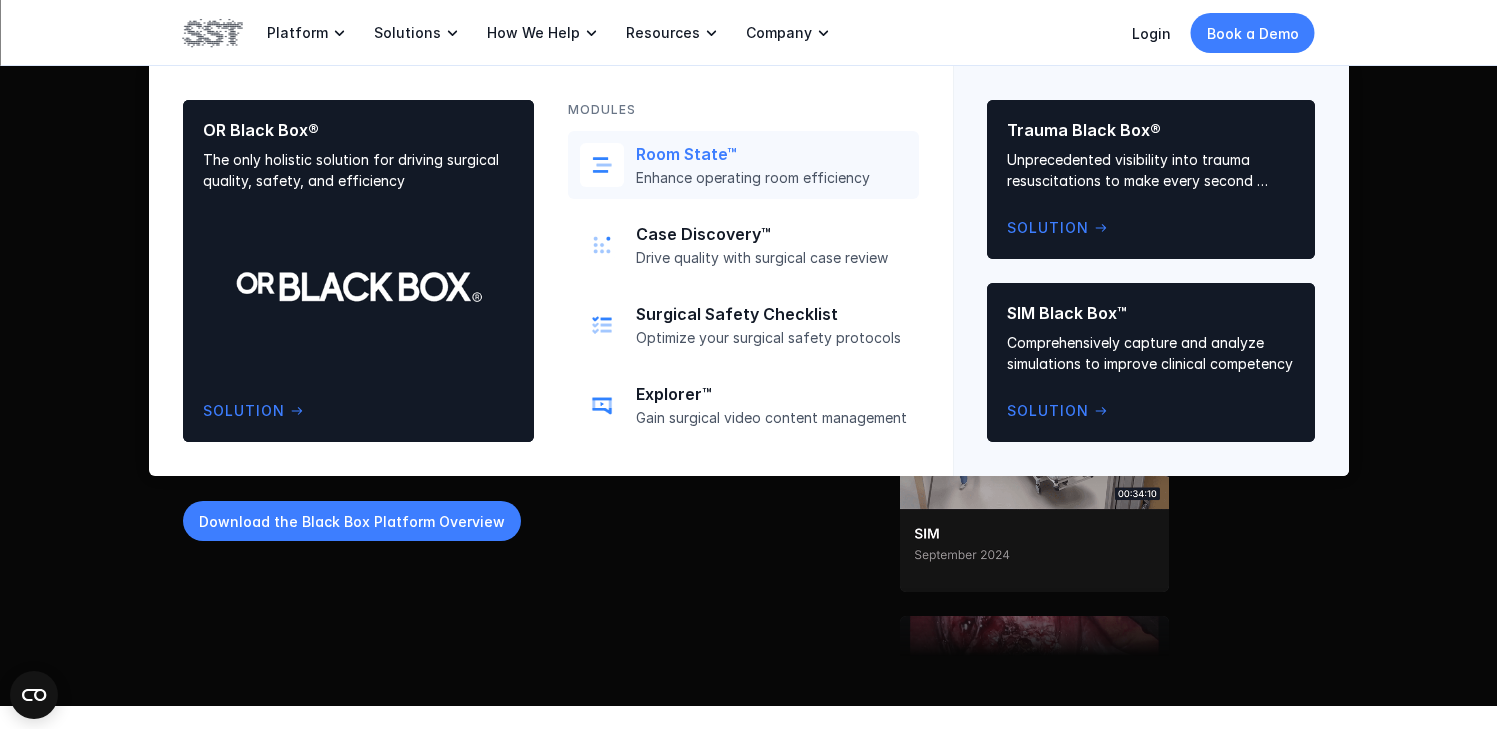 click on "Room State™" at bounding box center [771, 154] 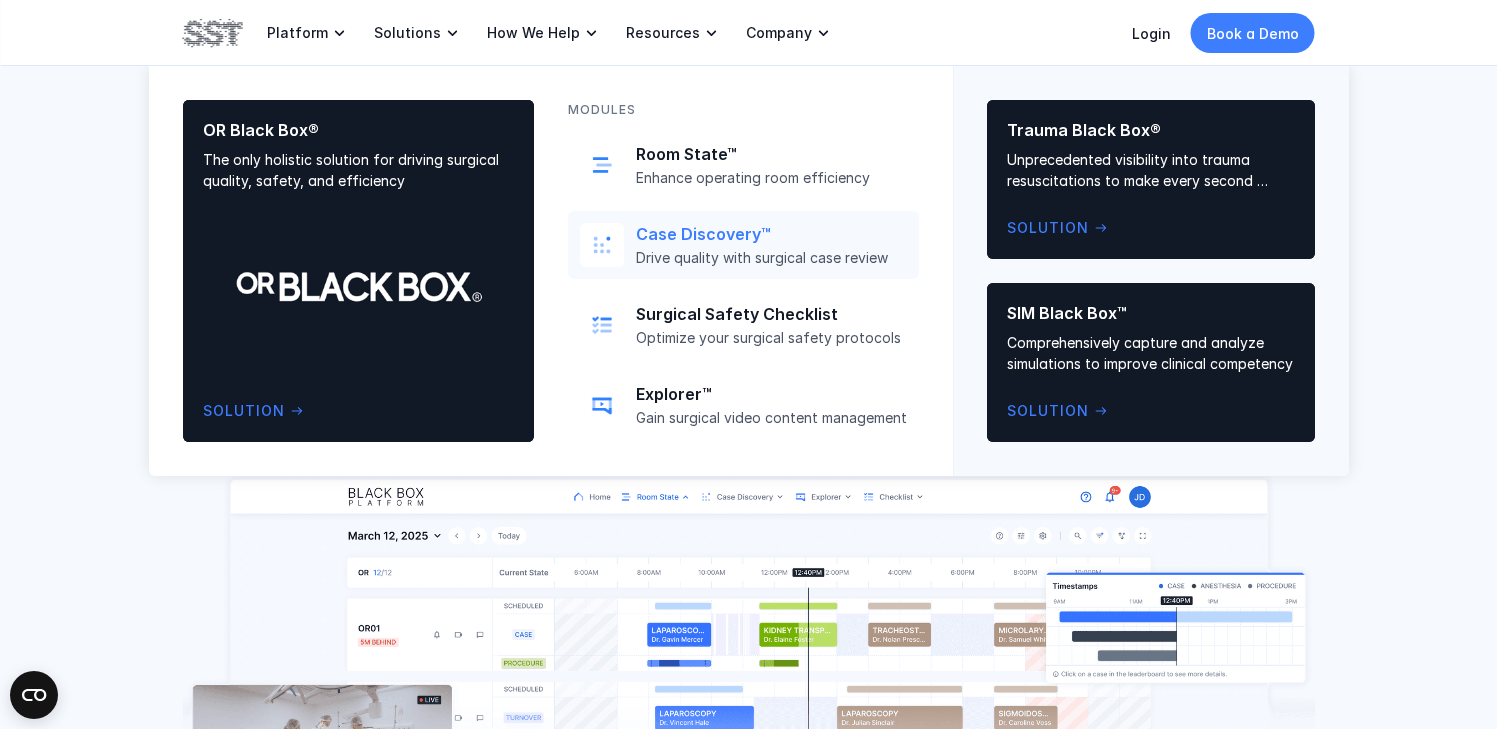 click on "Case Discovery™" at bounding box center [771, 234] 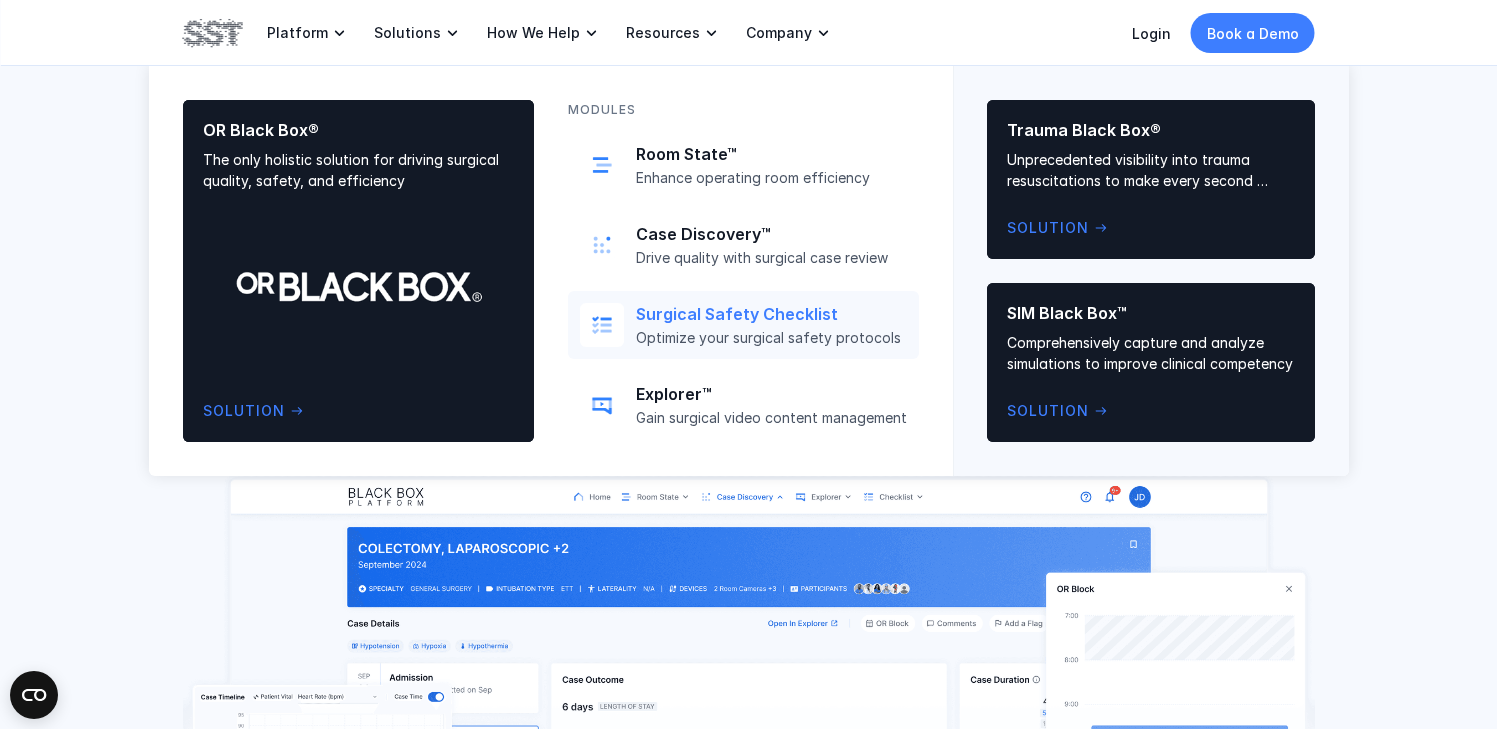 click on "Optimize your surgical safety protocols" at bounding box center (771, 338) 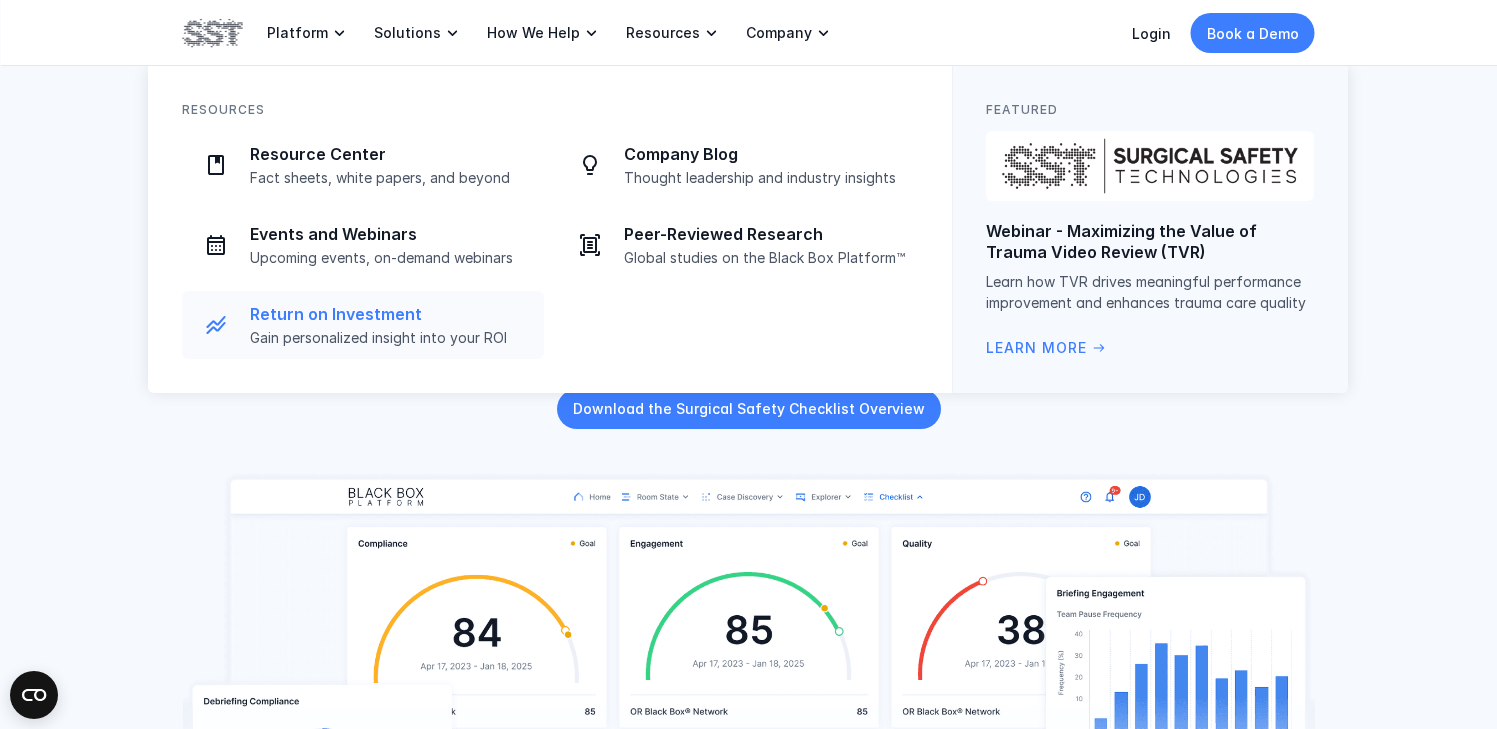 click on "SURGICAL SAFETY CHECKLIST Maximize compliance with your surgical safety checklist  Put an unparalleled emphasis on patient safety with The OR Black Box® Surgical Safety Checklist – an AI-driven compliance tool designed to optimize your surgical safety protocols. Download the Surgical Safety Checklist Overview" at bounding box center (748, 414) 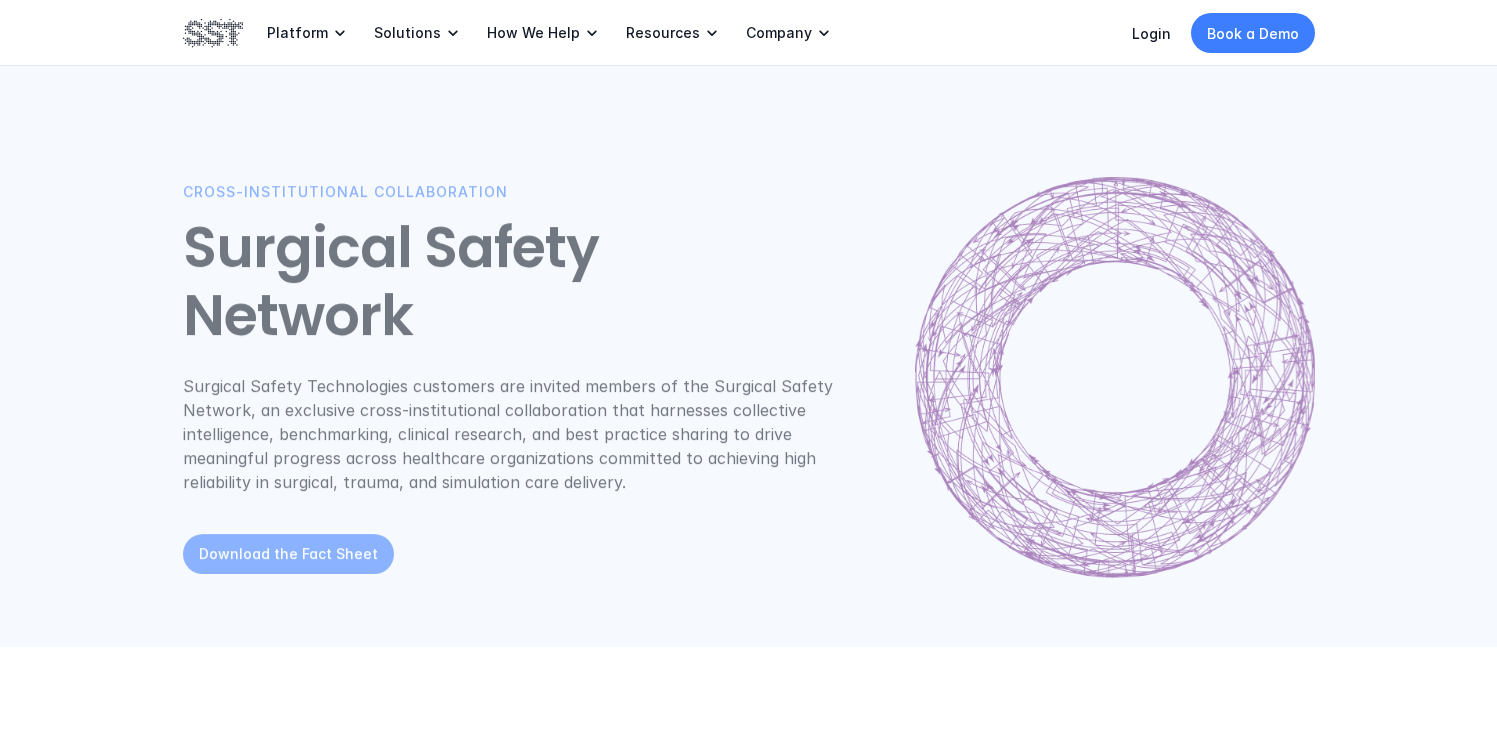 scroll, scrollTop: 0, scrollLeft: 0, axis: both 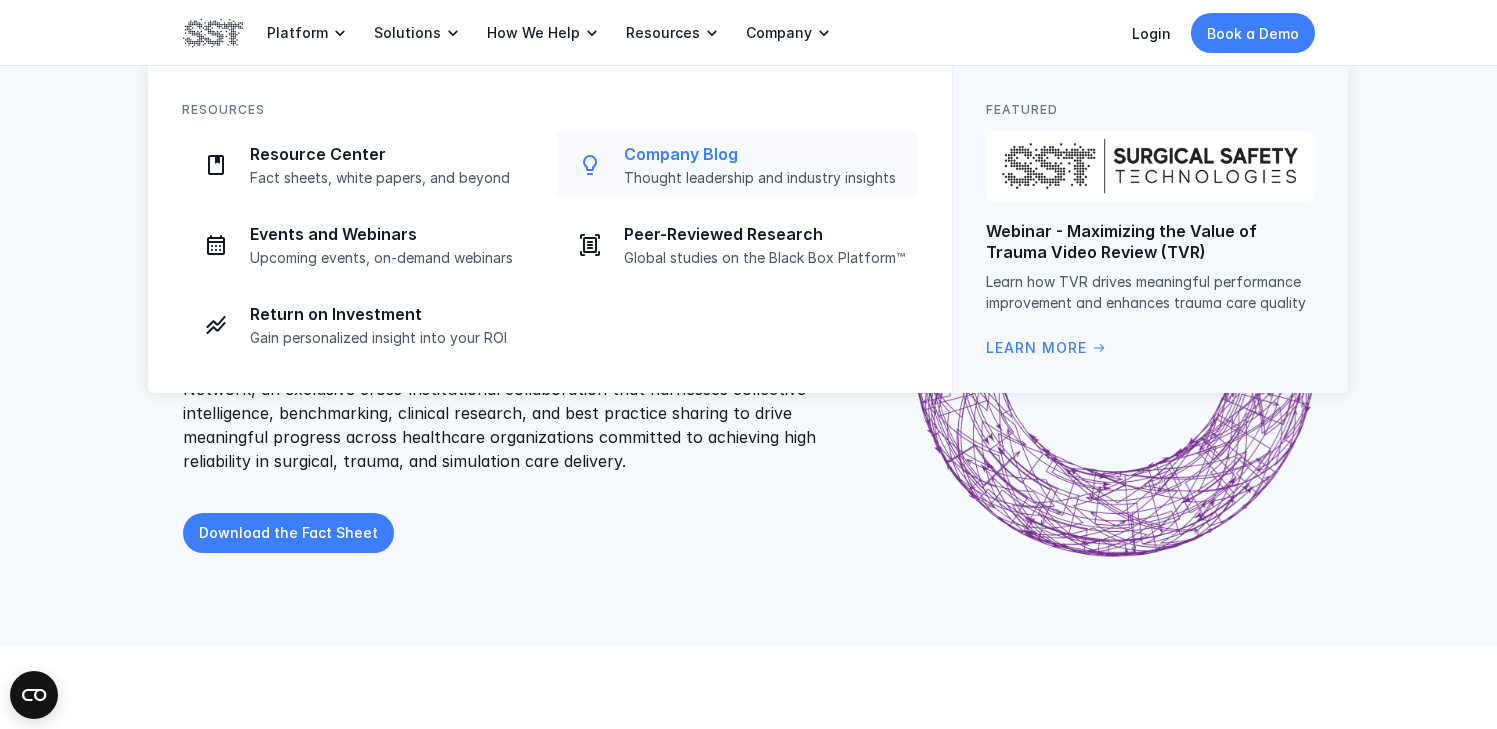 click on "Company Blog Thought leadership and industry insights" at bounding box center [737, 165] 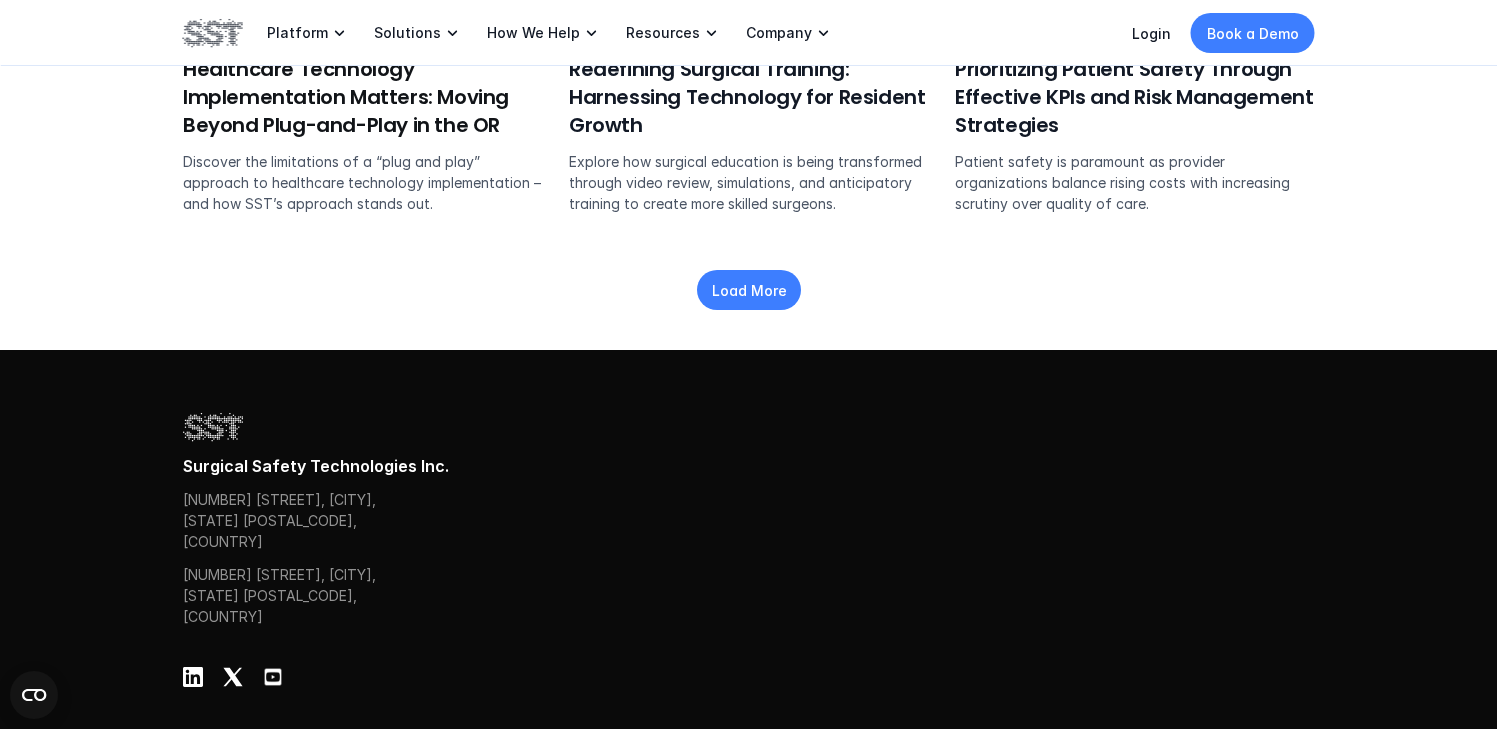 scroll, scrollTop: 3171, scrollLeft: 0, axis: vertical 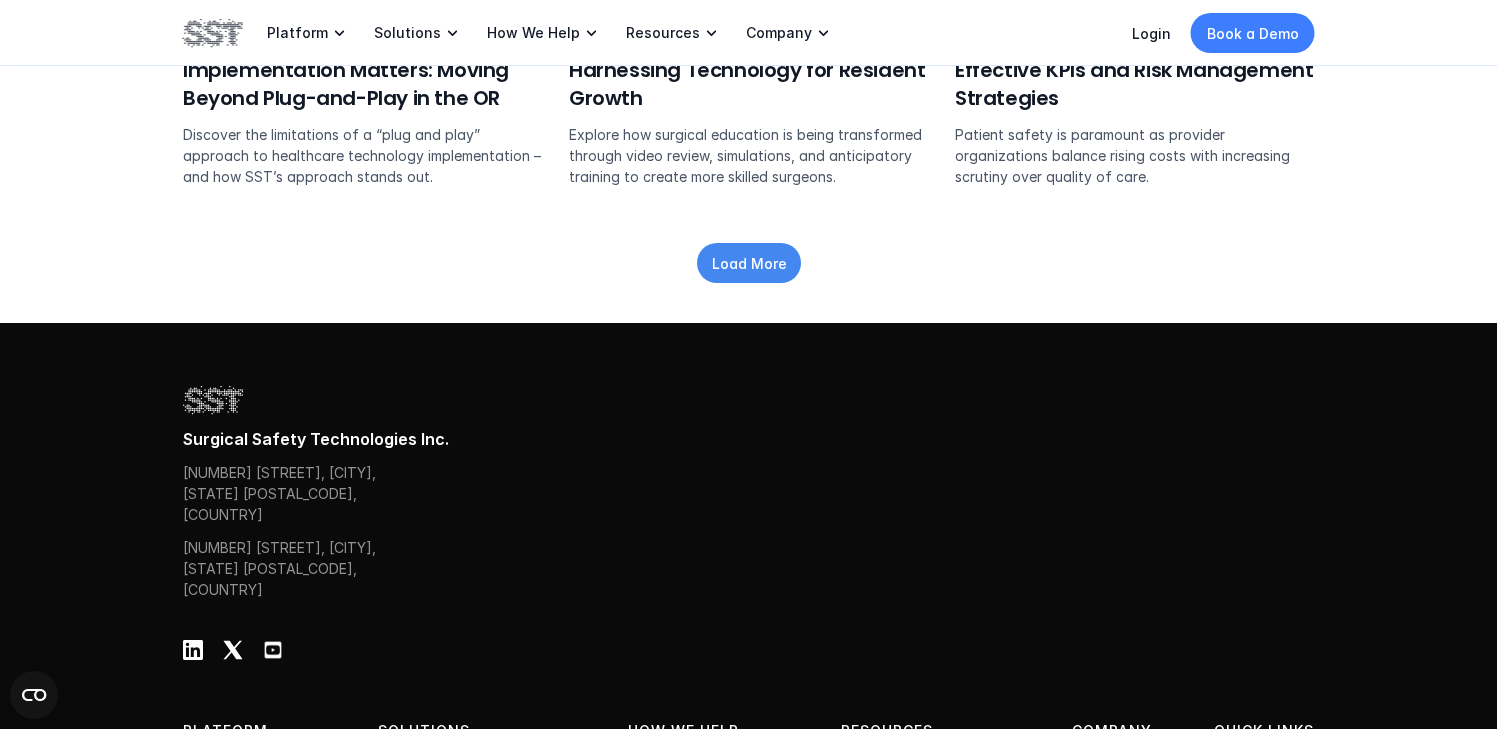 click on "Load More" at bounding box center [749, 263] 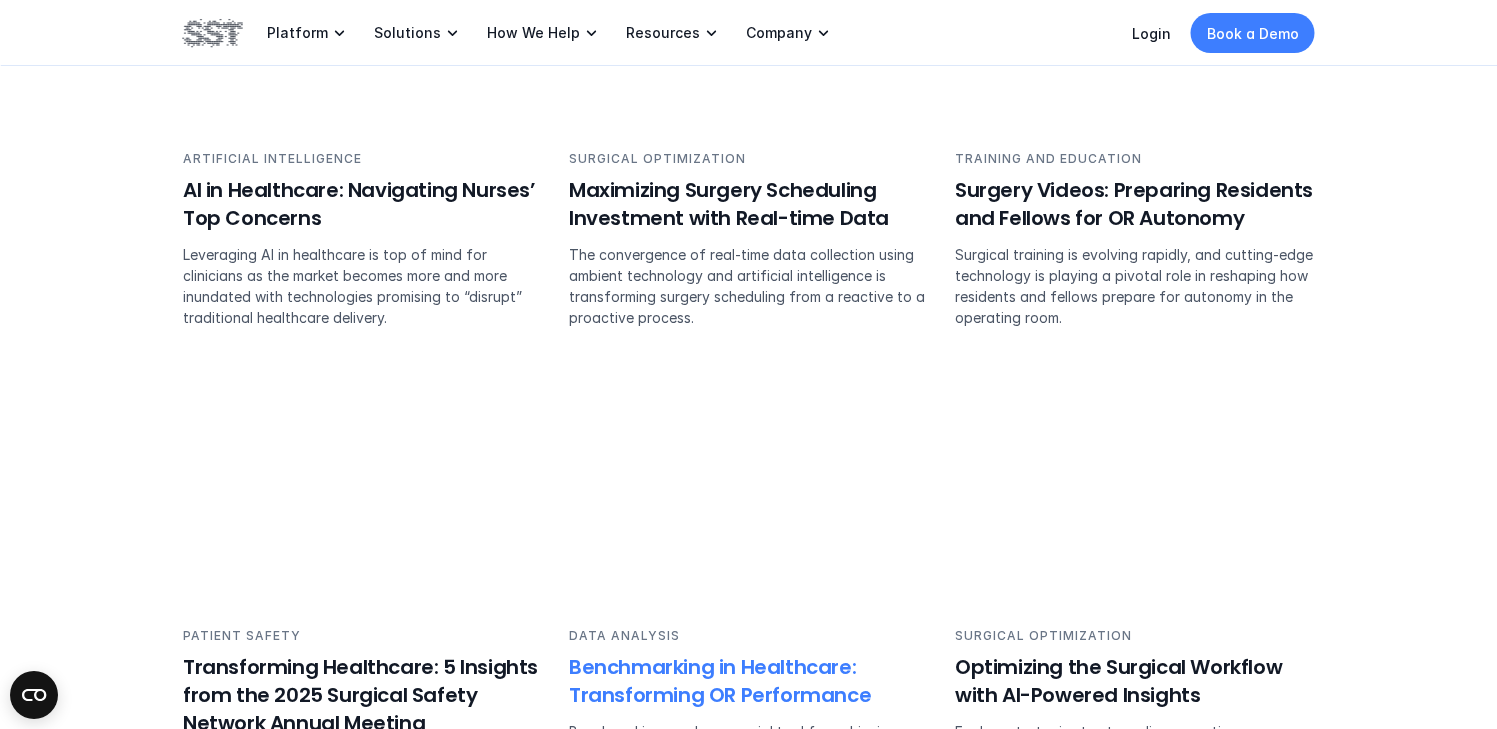 scroll, scrollTop: 3992, scrollLeft: 0, axis: vertical 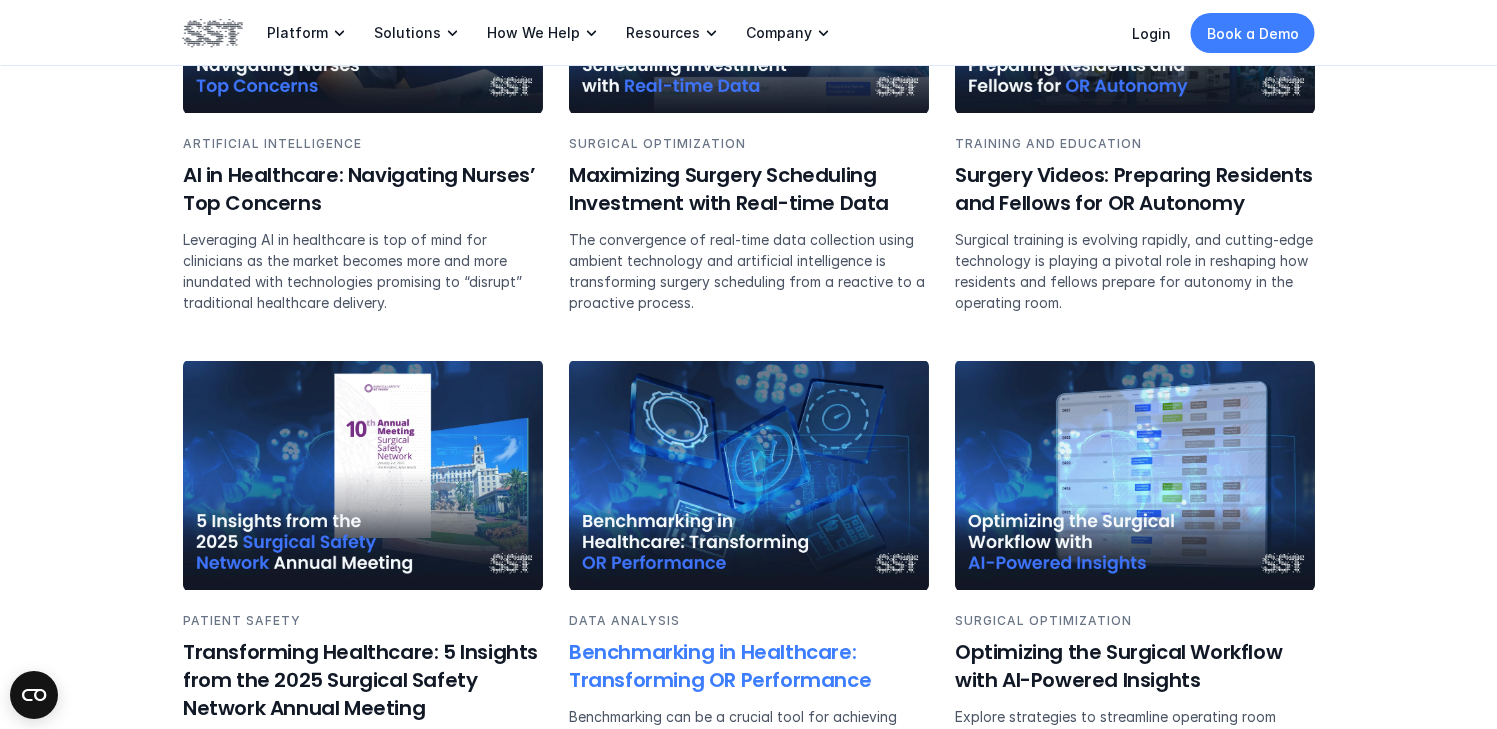 click at bounding box center (749, 475) 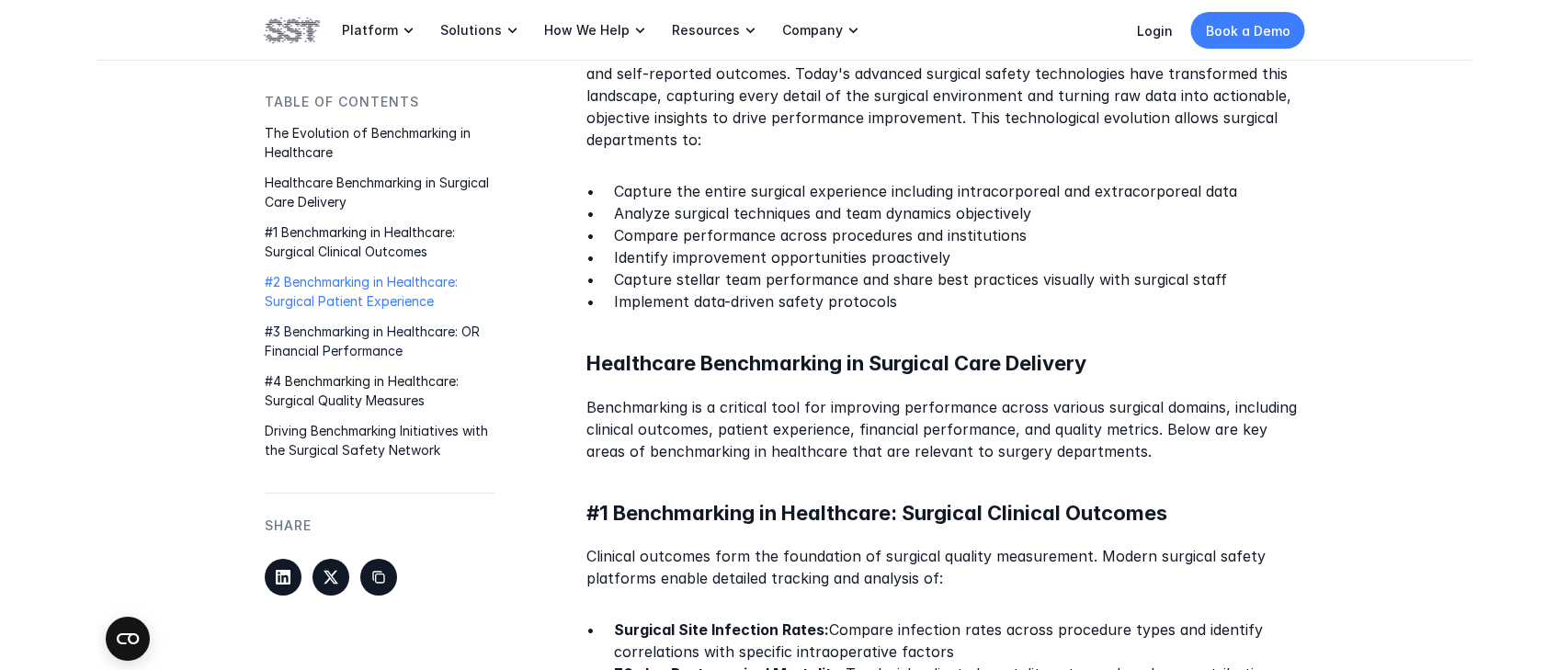 scroll, scrollTop: 993, scrollLeft: 0, axis: vertical 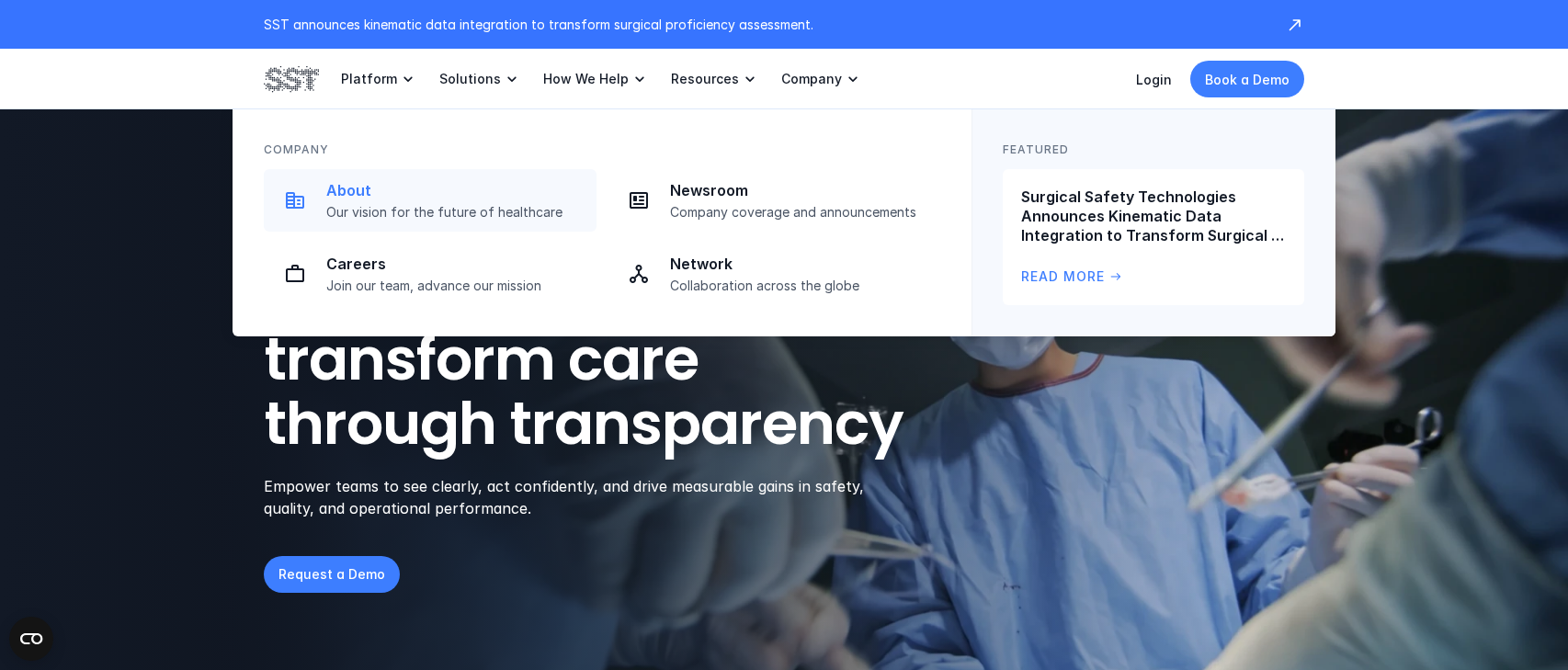 click on "Our vision for the future of healthcare" at bounding box center [456, 212] 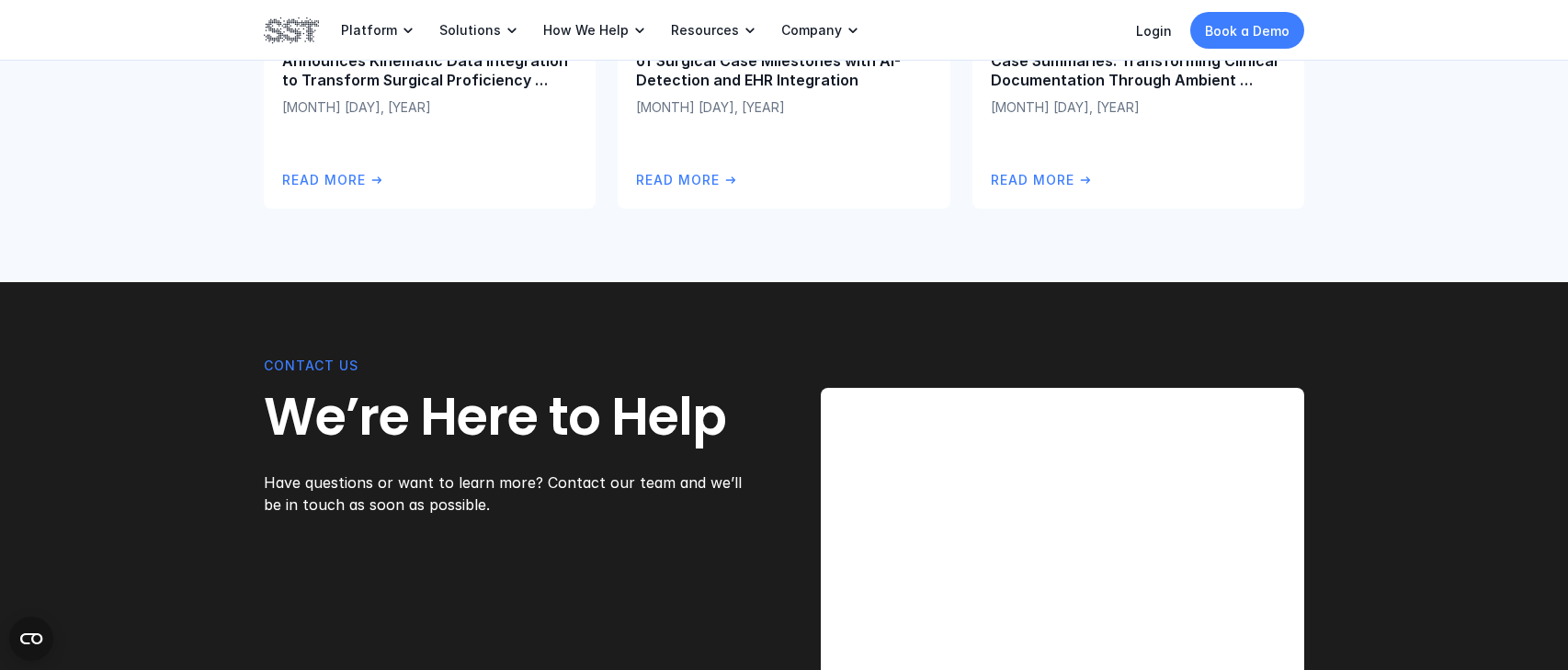 scroll, scrollTop: 4980, scrollLeft: 0, axis: vertical 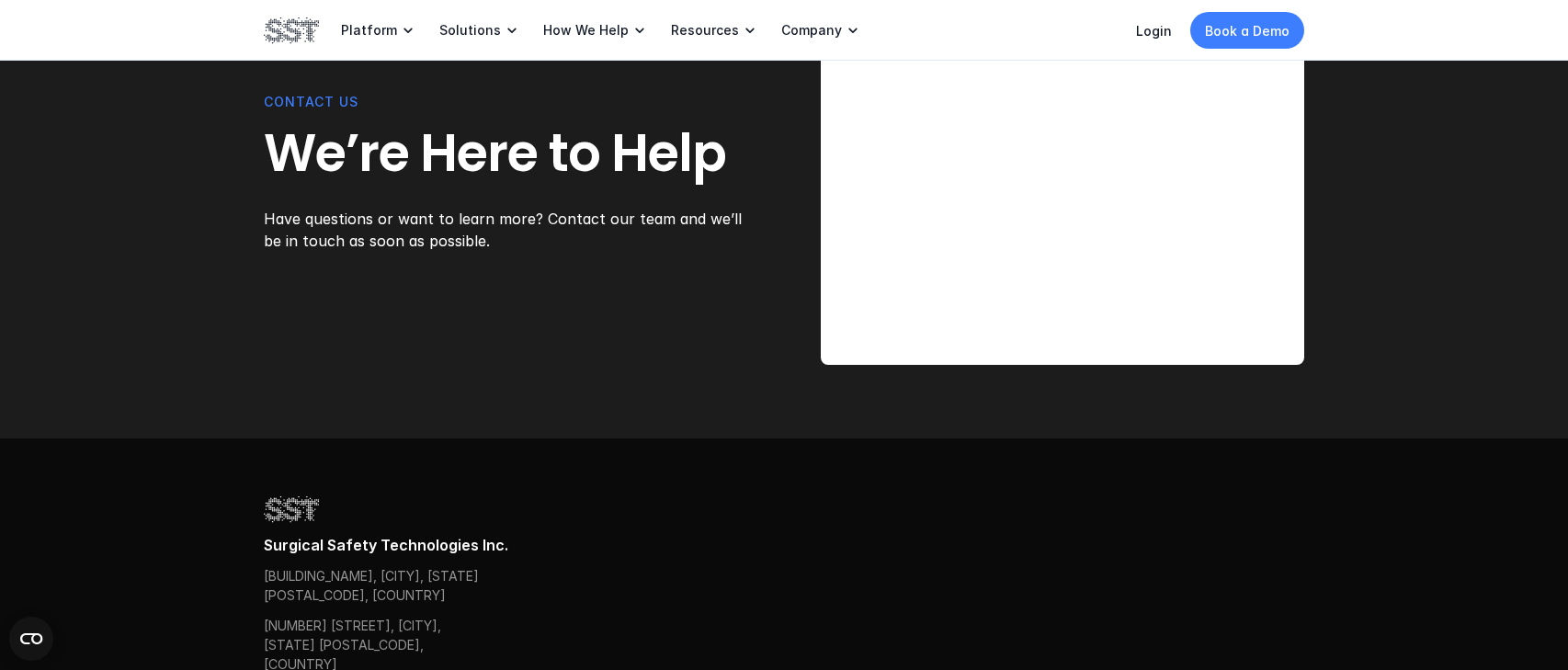 click on "We’re Here to Help" at bounding box center [506, 153] 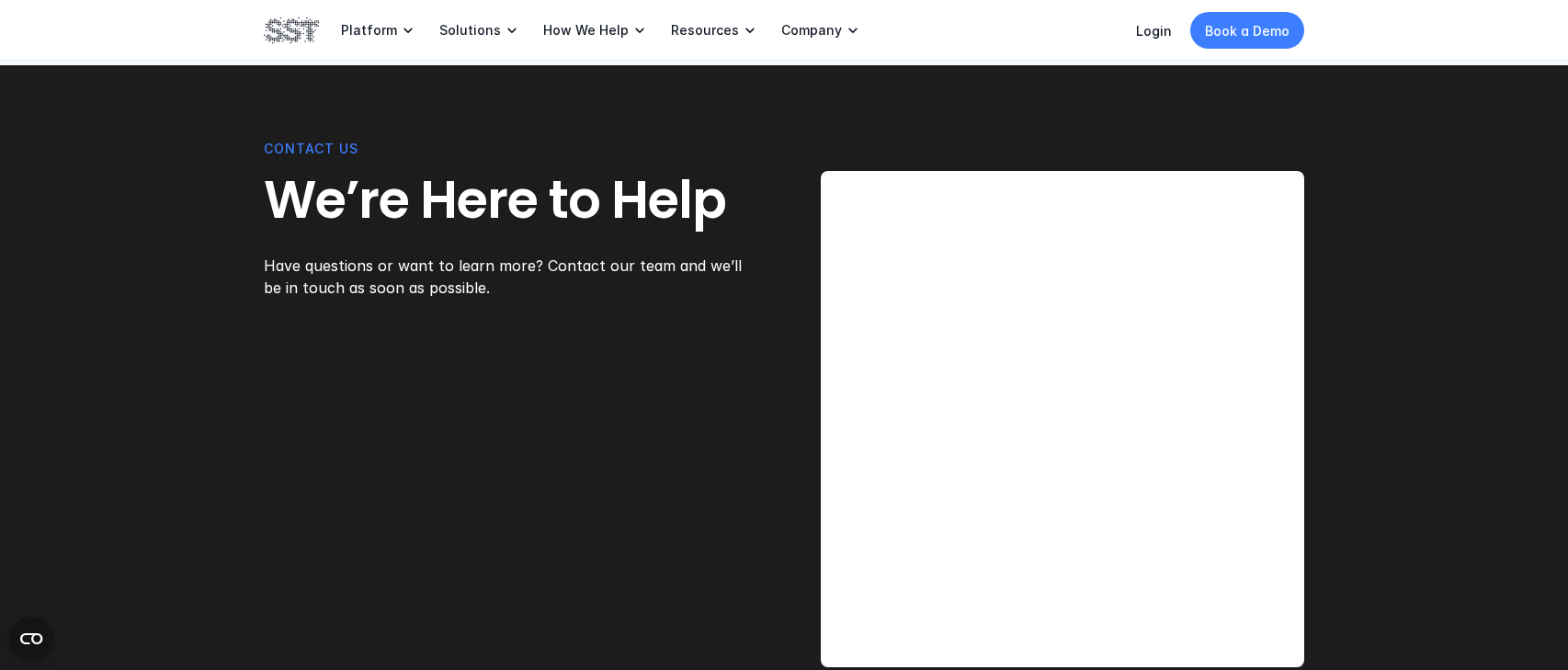 scroll, scrollTop: 4673, scrollLeft: 0, axis: vertical 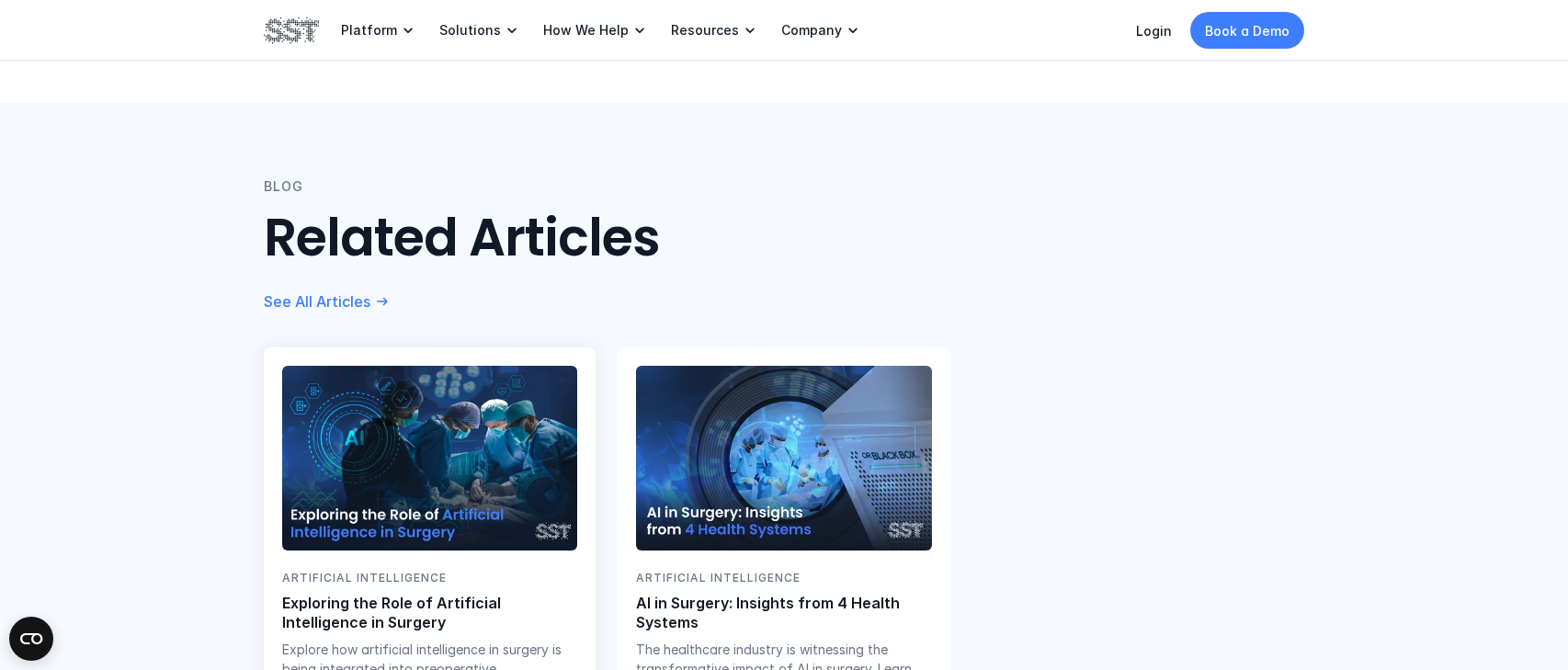 click at bounding box center (429, 458) 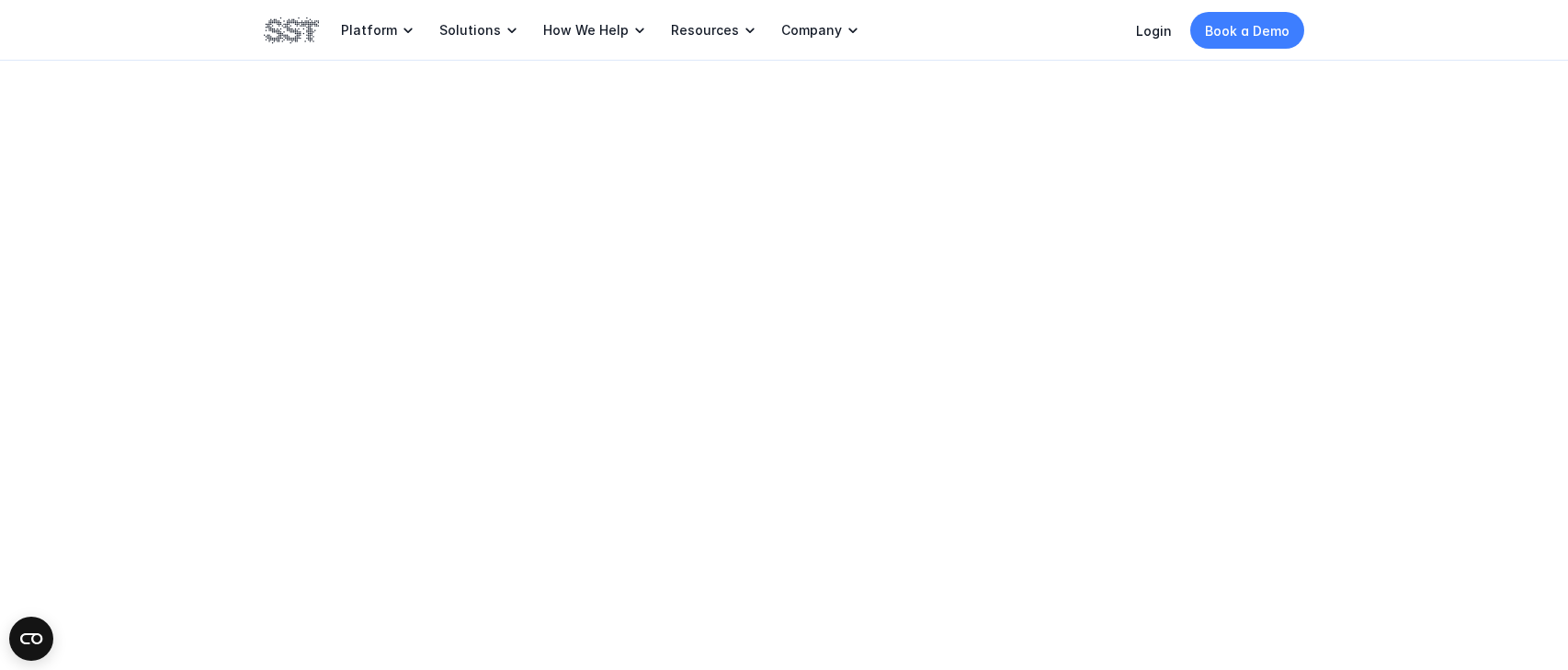 scroll, scrollTop: 0, scrollLeft: 0, axis: both 